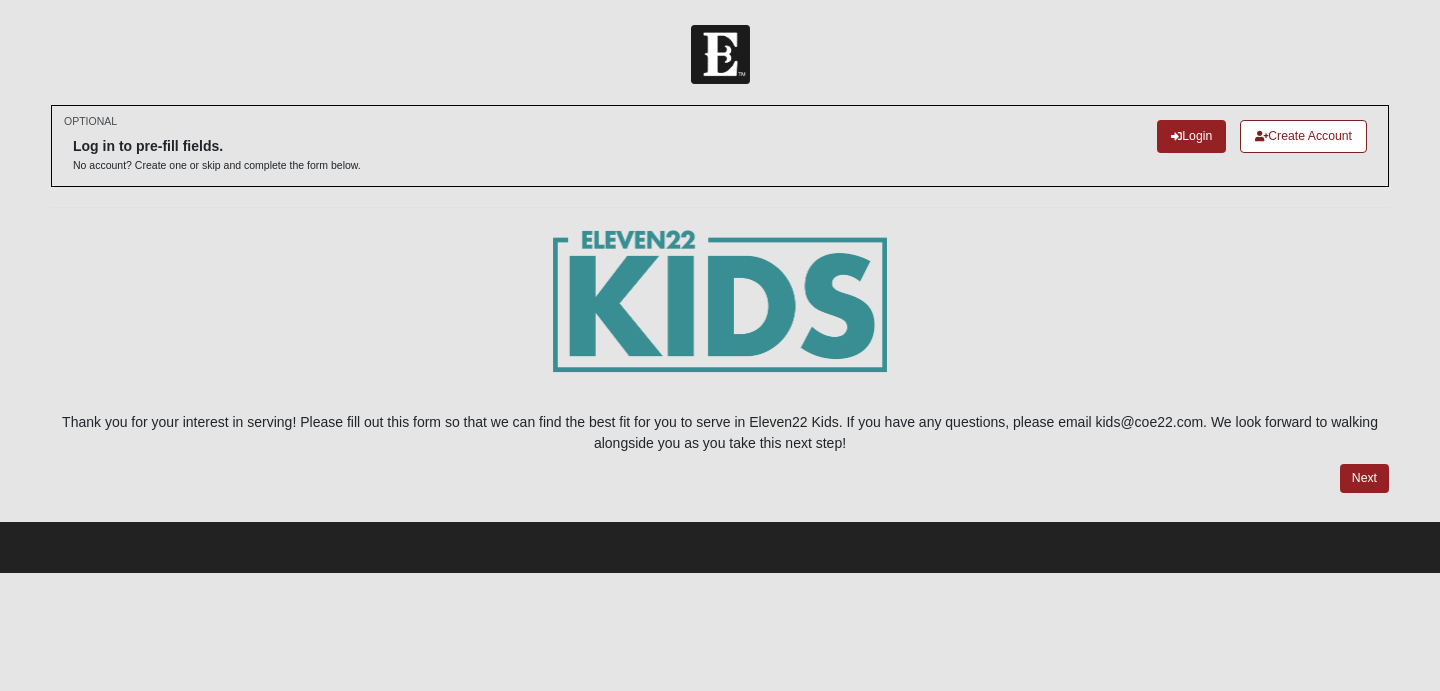 scroll, scrollTop: 0, scrollLeft: 0, axis: both 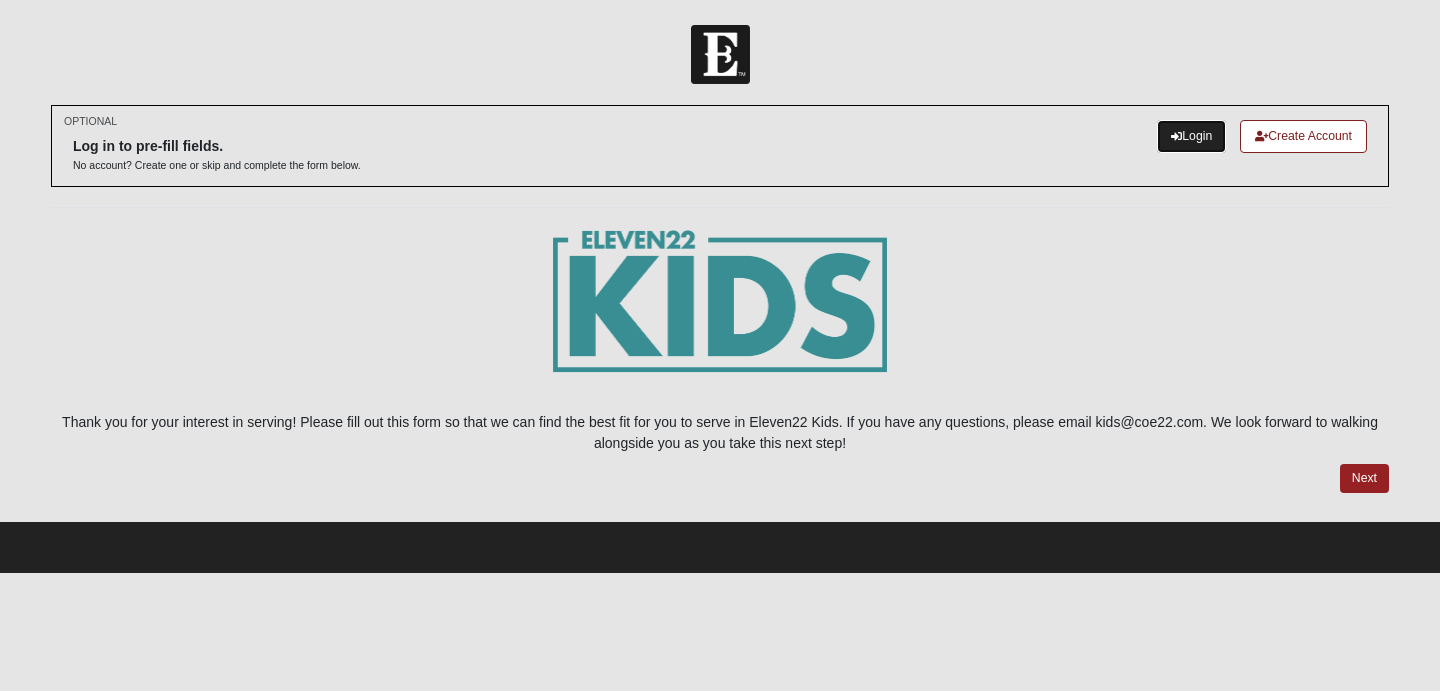 click on "Login" at bounding box center (1191, 136) 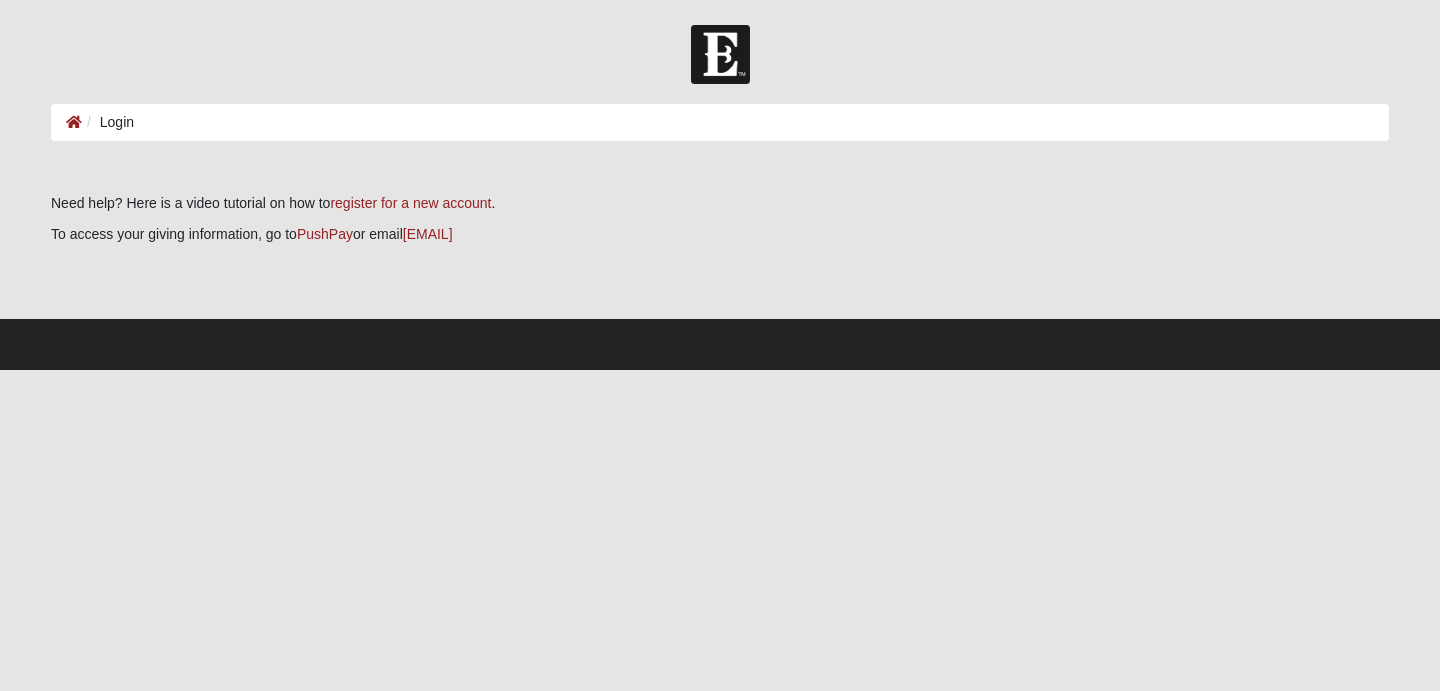 scroll, scrollTop: 0, scrollLeft: 0, axis: both 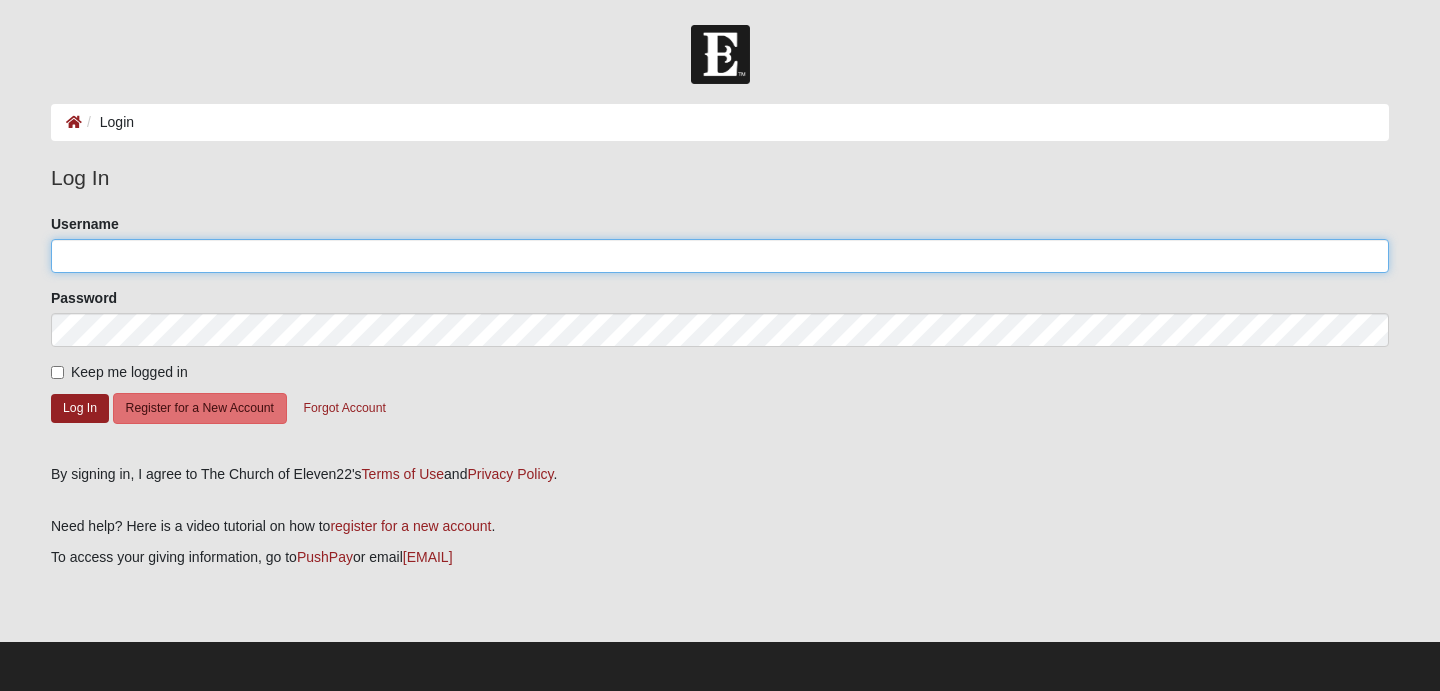 click on "Username" 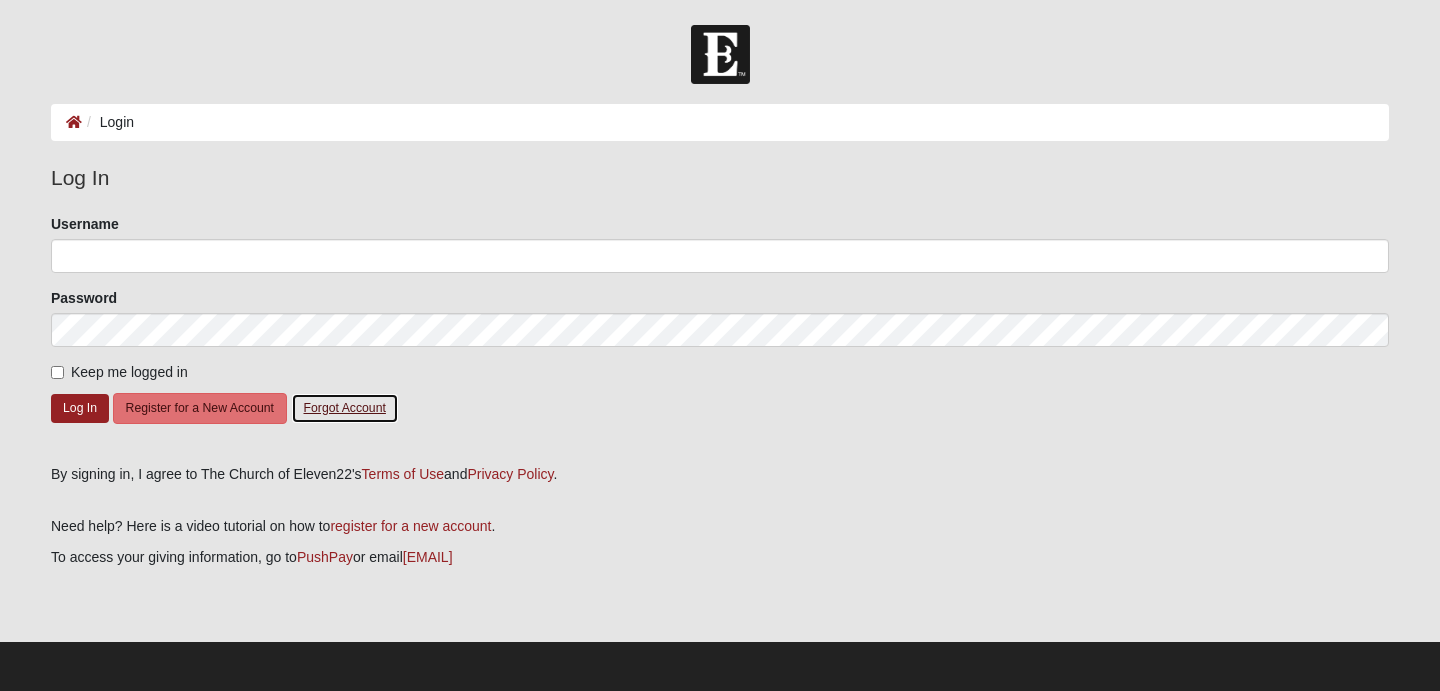 click on "Forgot Account" 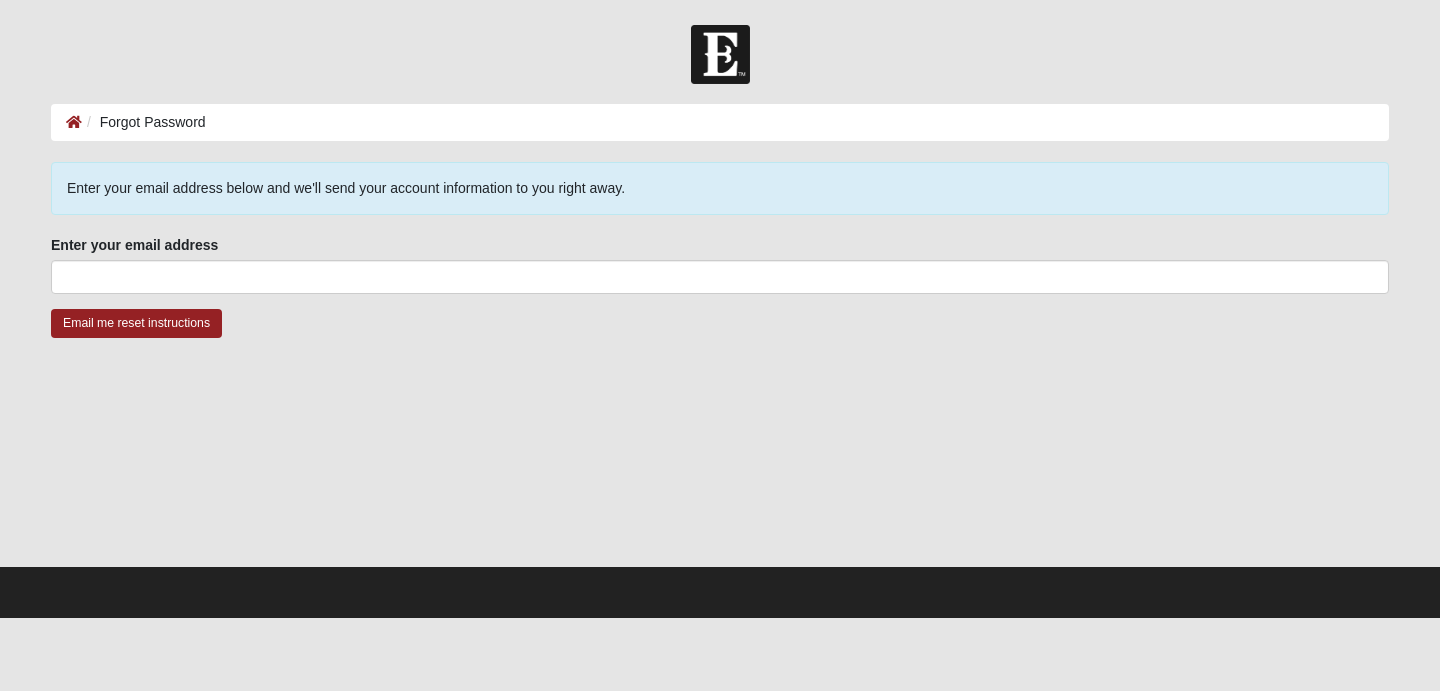 scroll, scrollTop: 0, scrollLeft: 0, axis: both 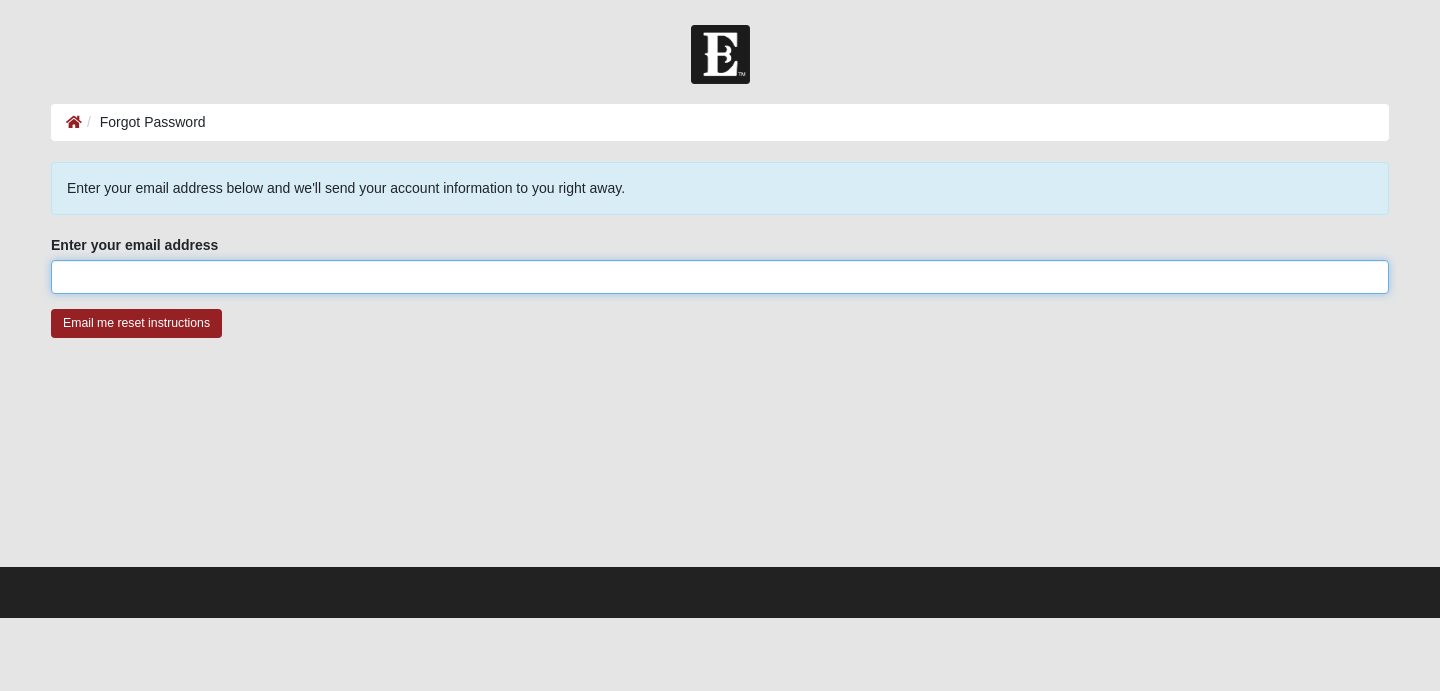click on "Enter your email address" at bounding box center (720, 277) 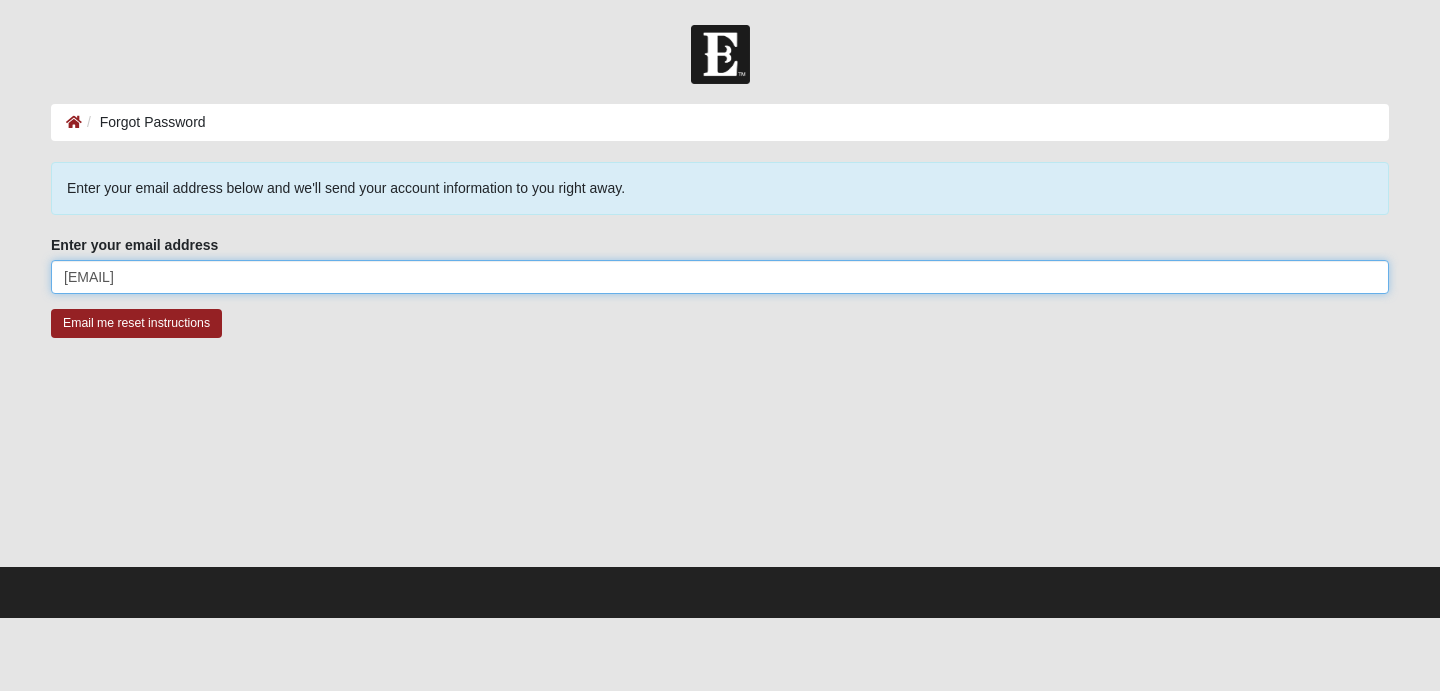 type on "[EMAIL]" 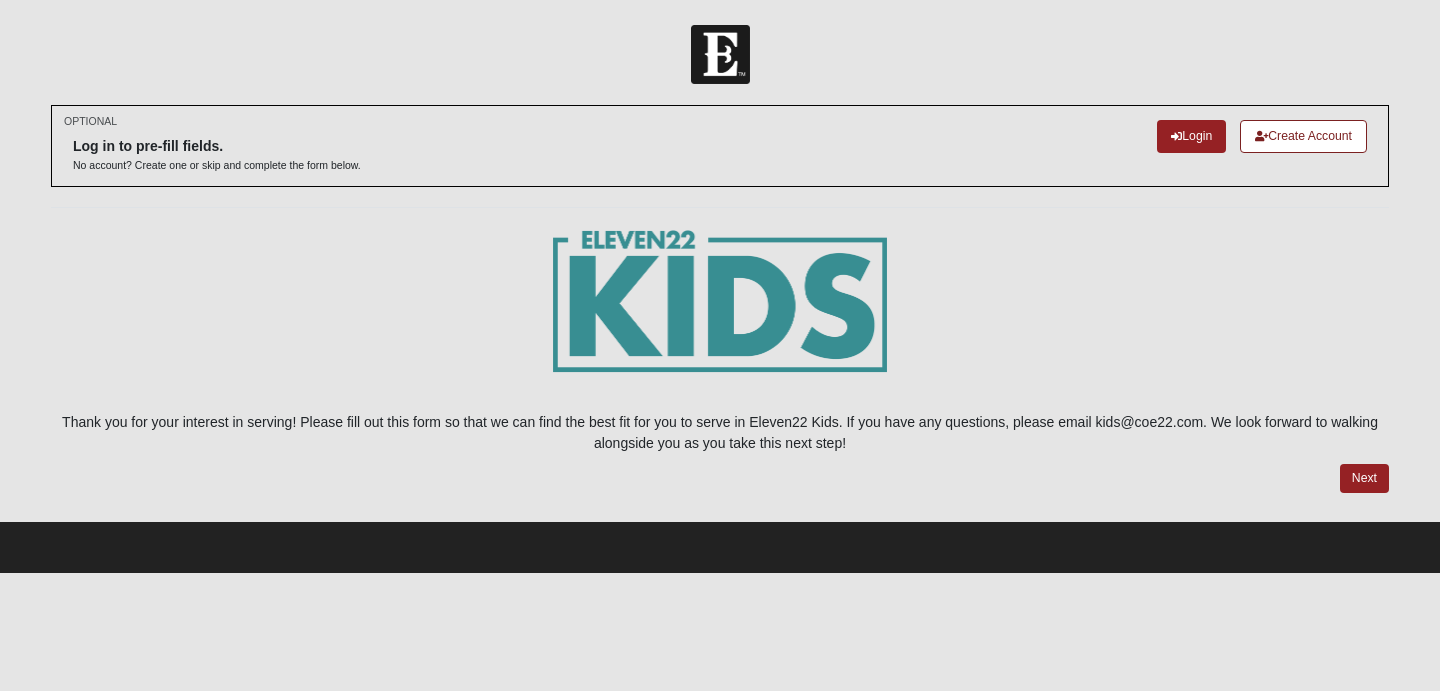 scroll, scrollTop: 0, scrollLeft: 0, axis: both 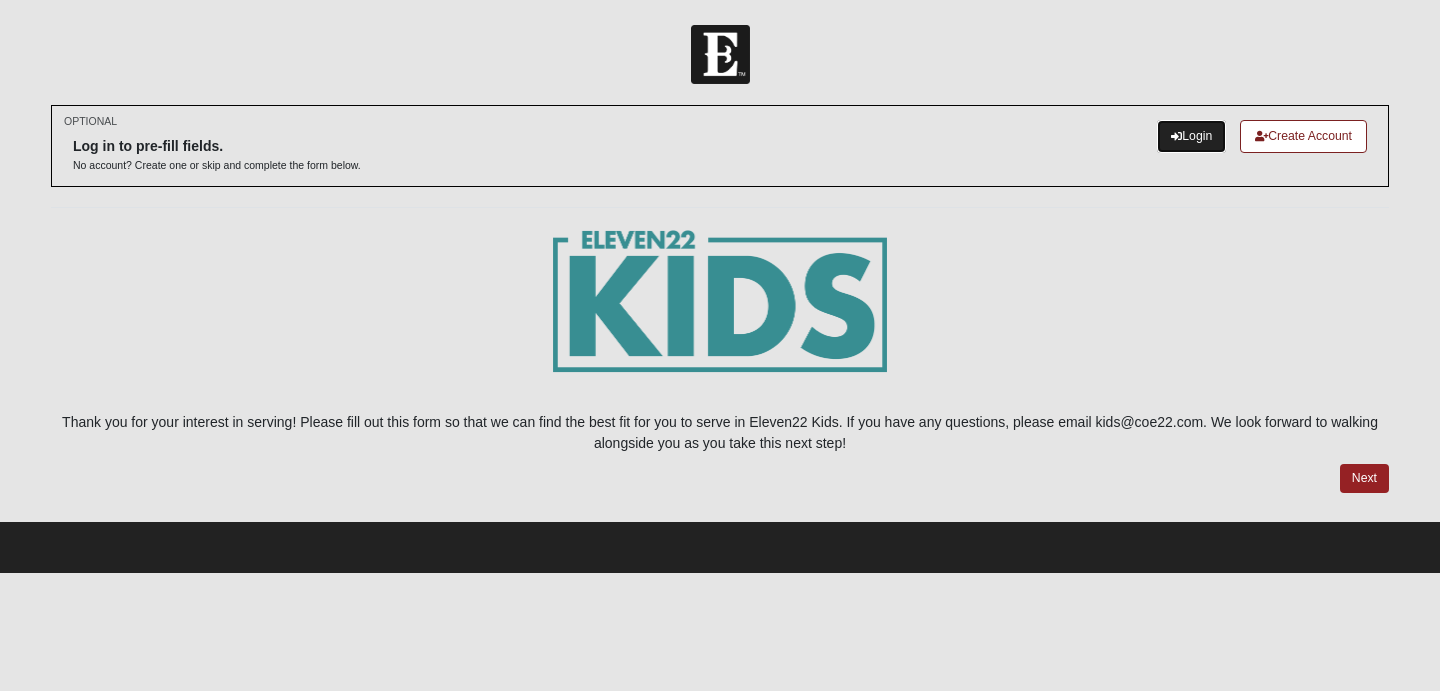 click on "Login" at bounding box center (1191, 136) 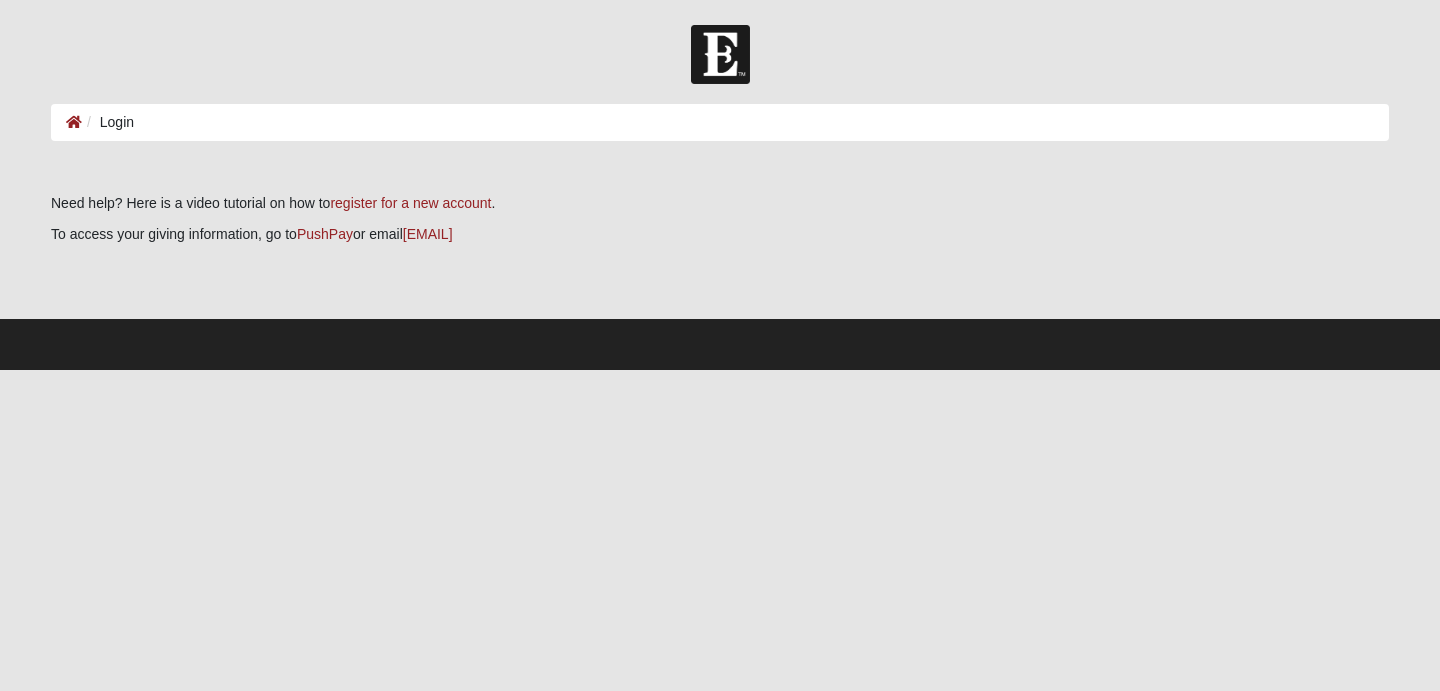 scroll, scrollTop: 0, scrollLeft: 0, axis: both 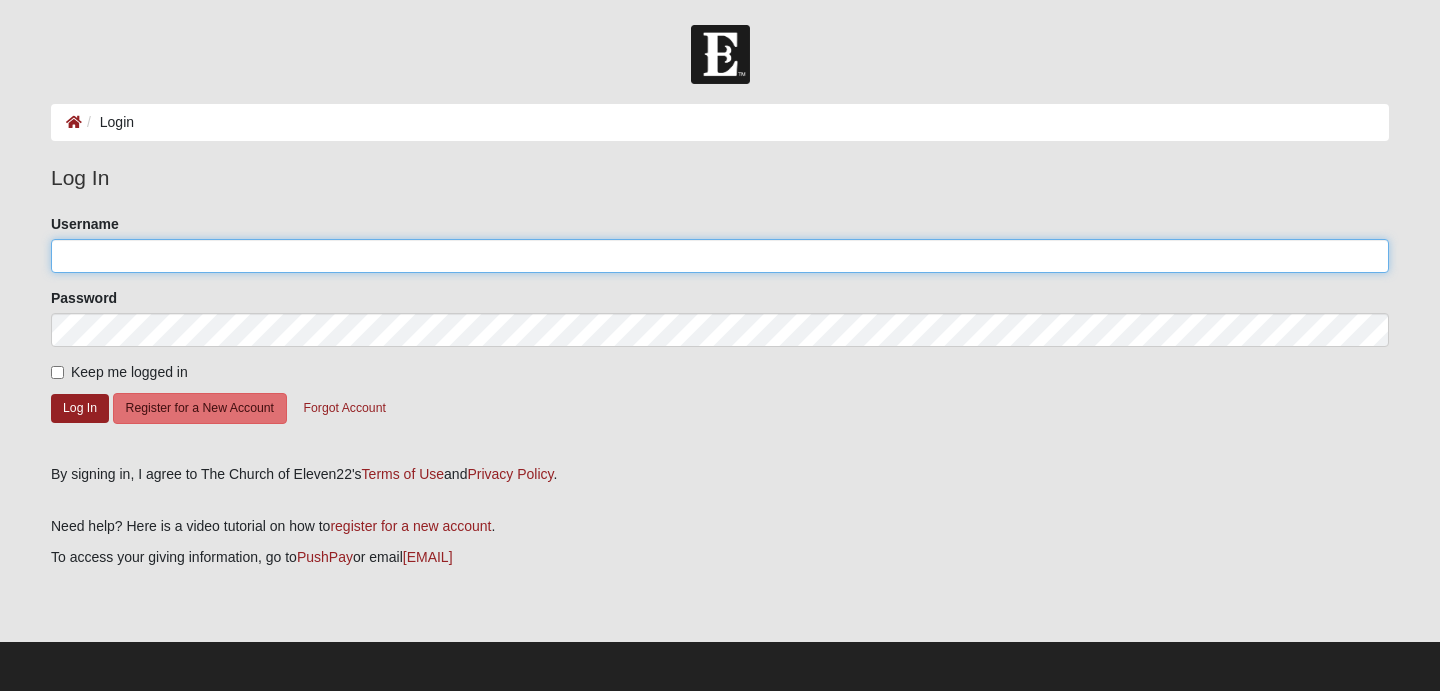 click on "Username" 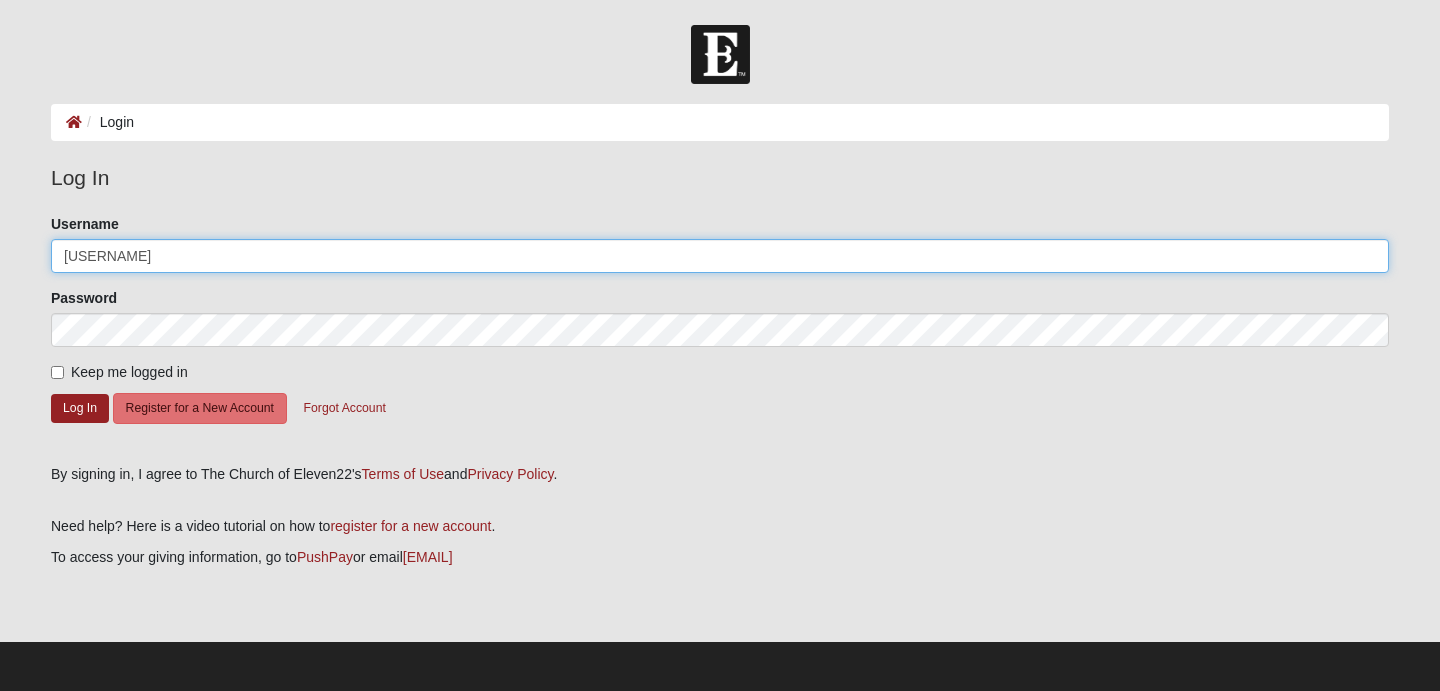 type on "kellyrjohnson321" 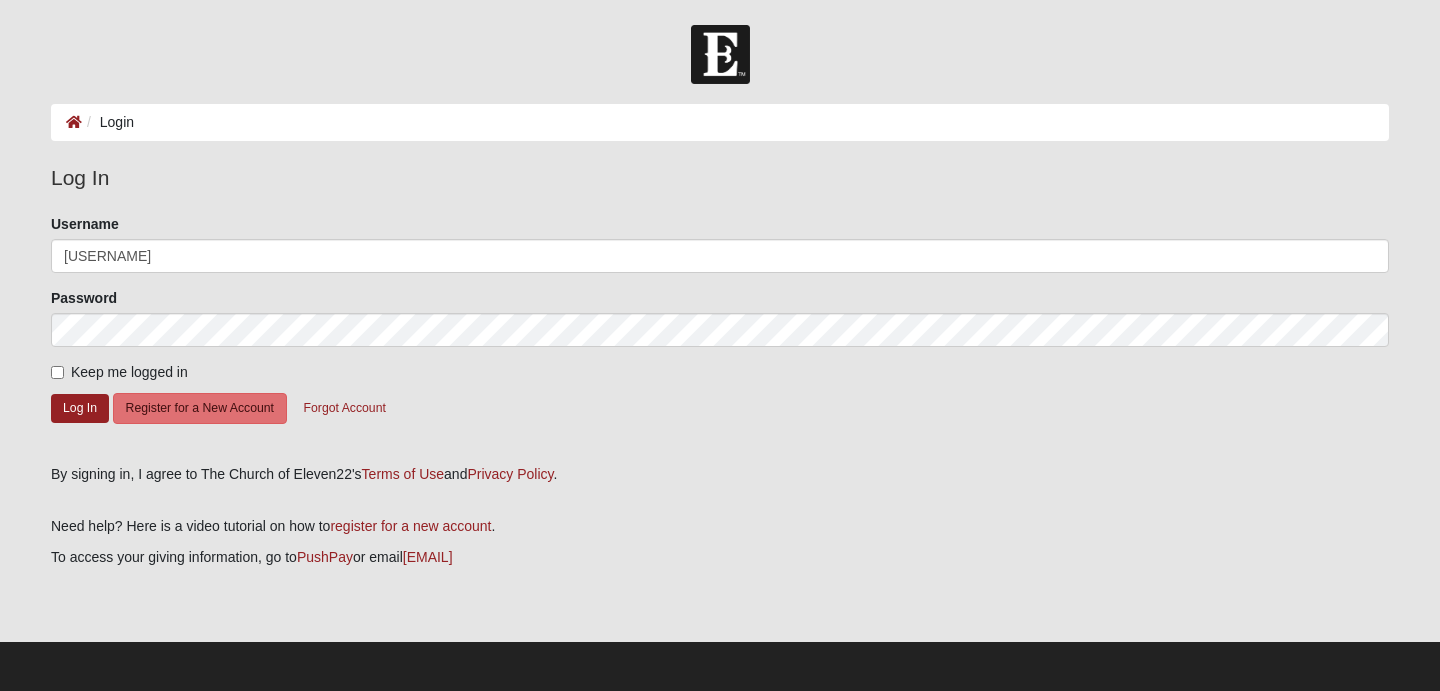 click on "Please correct the following:    Username    kellyrjohnson321     Password      Keep me logged in Log In Register for a New Account Forgot Account" at bounding box center [720, 332] 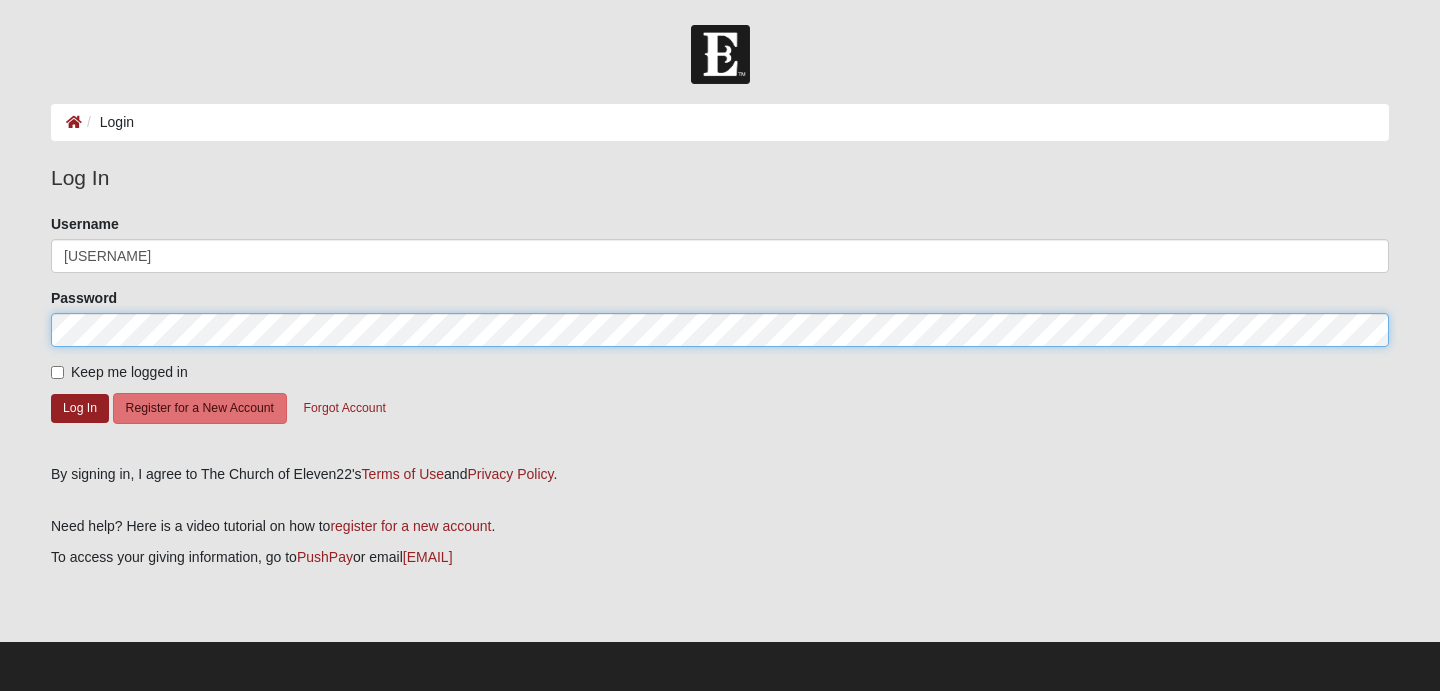 click on "Log In" 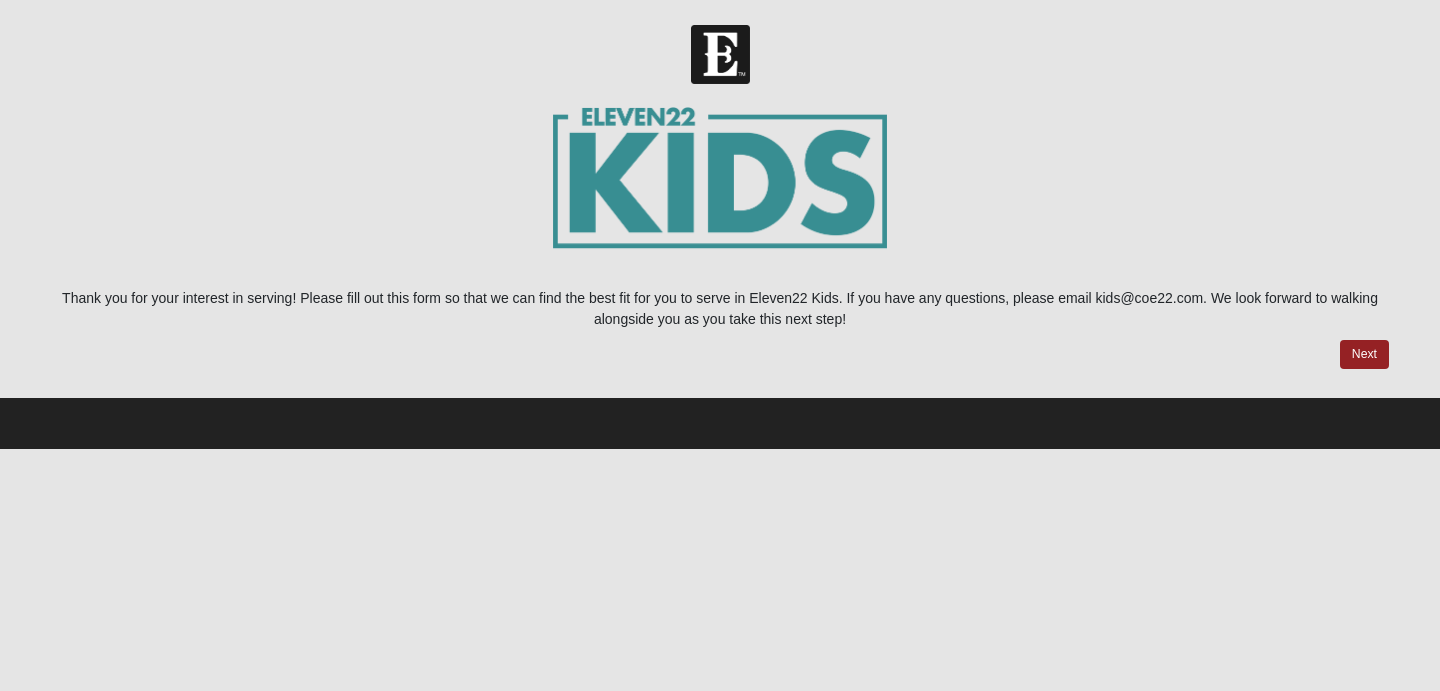 scroll, scrollTop: 0, scrollLeft: 0, axis: both 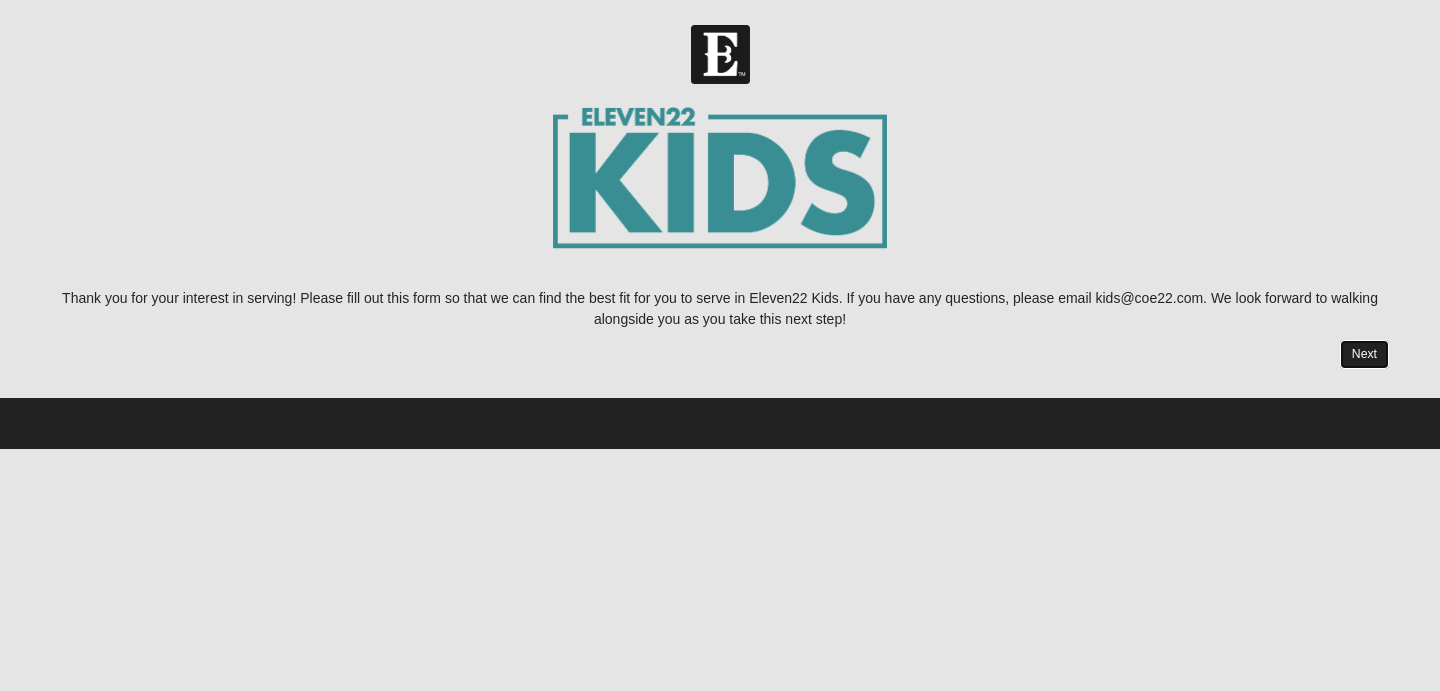 click on "Next" at bounding box center [1364, 354] 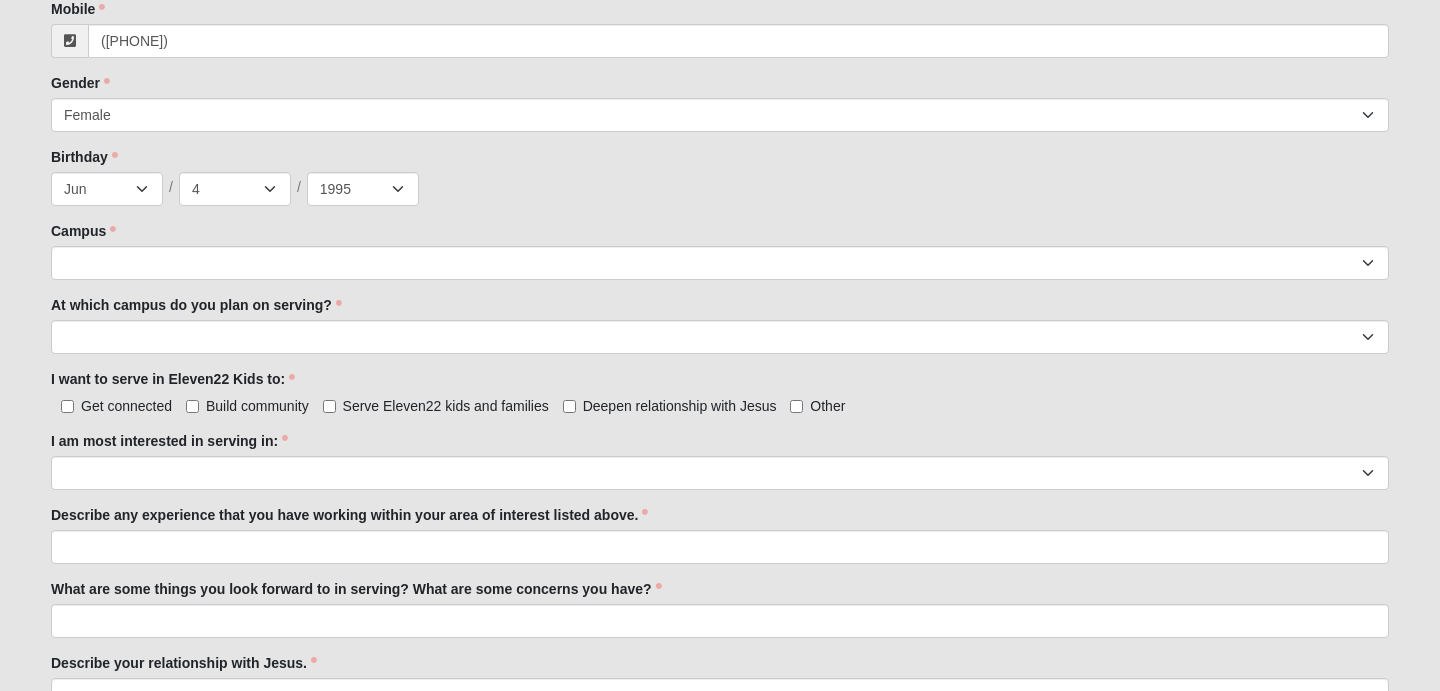 scroll, scrollTop: 796, scrollLeft: 0, axis: vertical 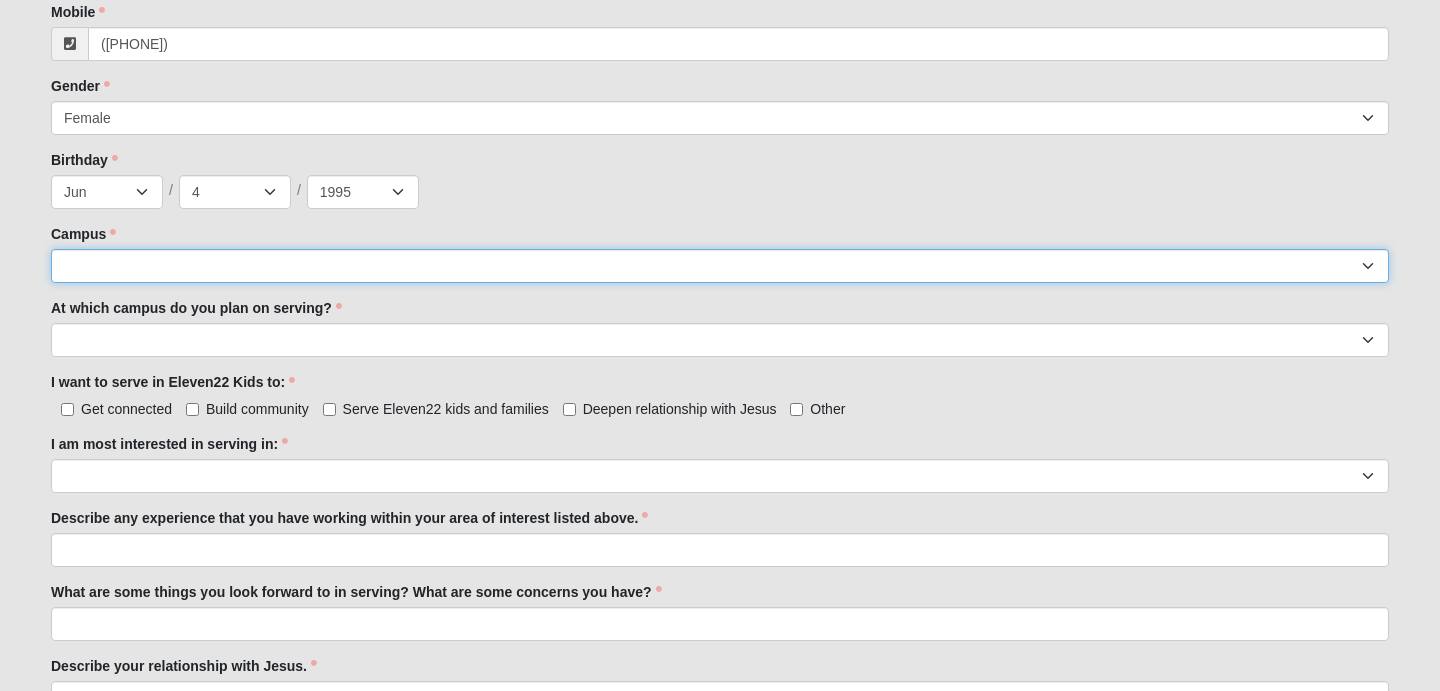 click on "Arlington
Baymeadows
Eleven22 Online
Fleming Island
Jesup
Mandarin
North Jax
Orange Park
Outpost
Palatka (Coming Soon)
Ponte Vedra
San Pablo
St. Johns
St. Augustine (Coming Soon)
Wildlight
NONE" at bounding box center (720, 266) 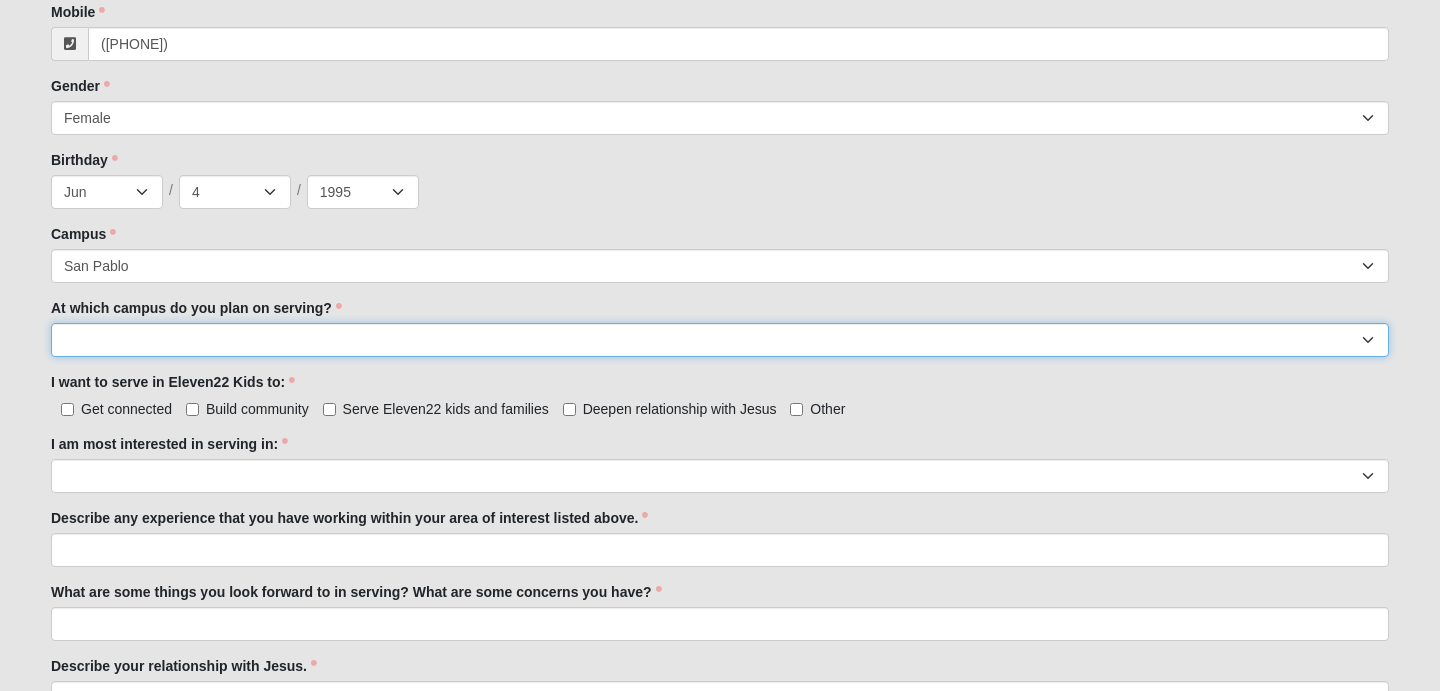 click on "Arlington
Baymeadows
Fleming Island
Jesup
Mandarin
North Jax
Orange Park
Palatka
Ponte Vedra
San Pablo
St. Augustine
St. Johns
Wildlight" at bounding box center (720, 340) 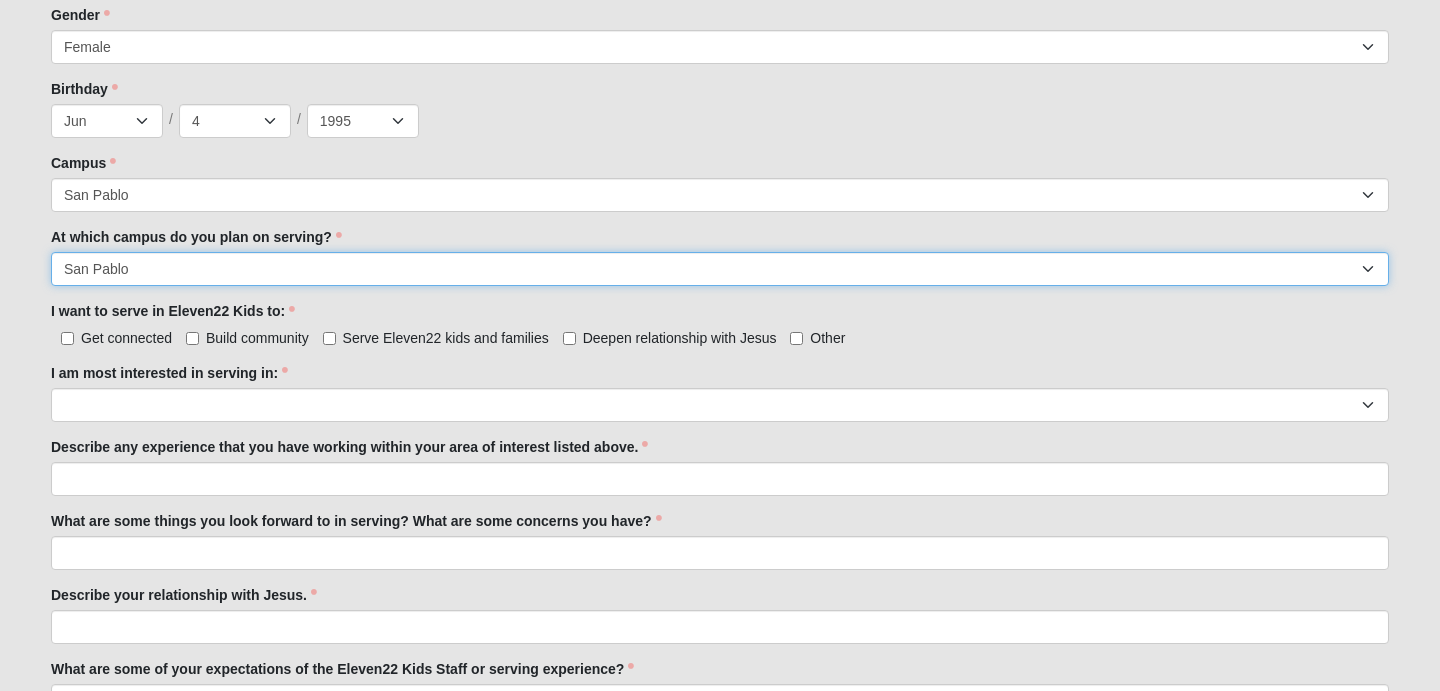scroll, scrollTop: 867, scrollLeft: 0, axis: vertical 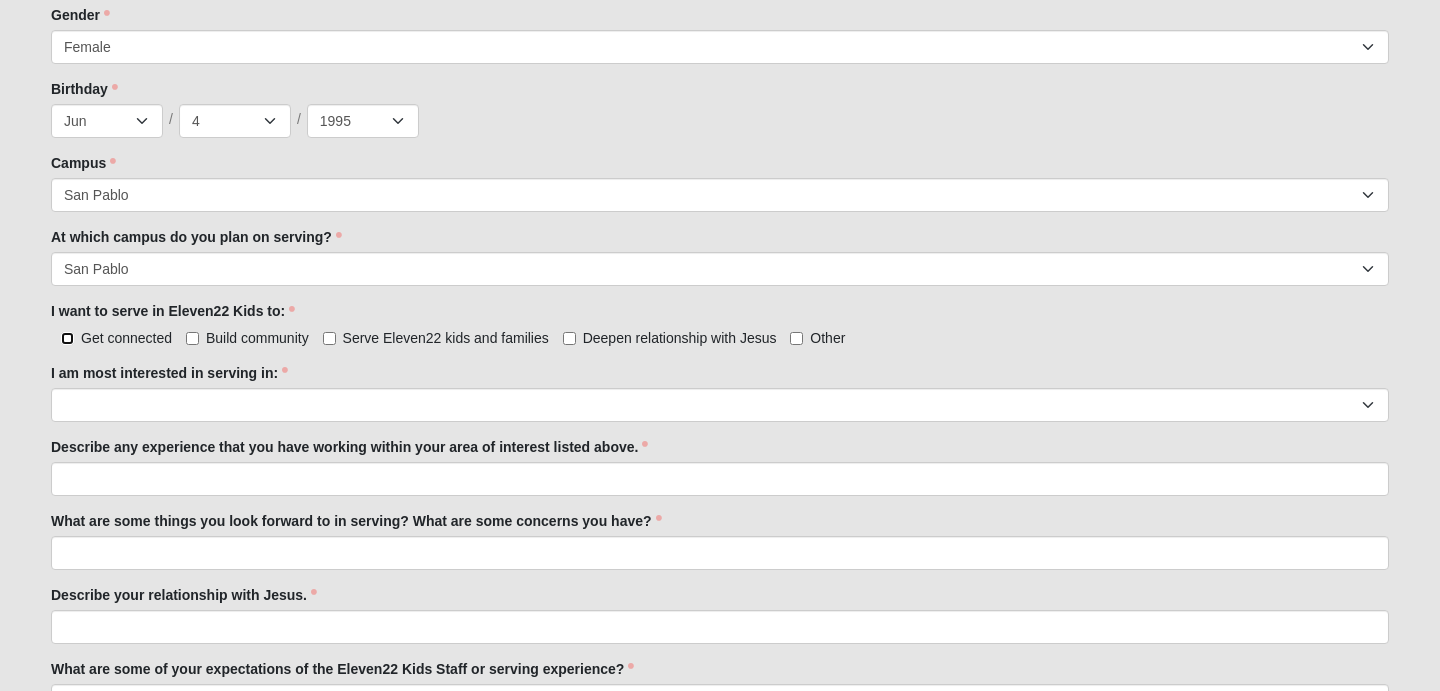 click on "Get connected" at bounding box center [67, 338] 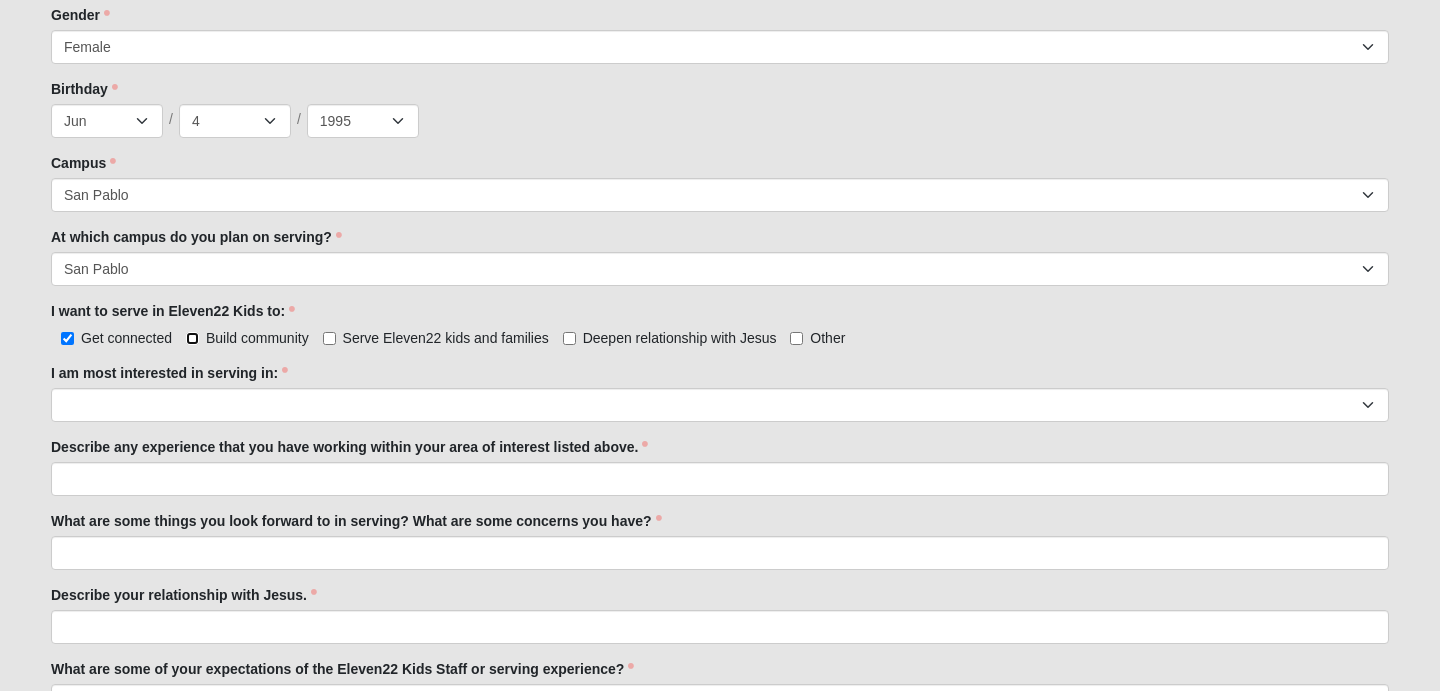 click on "Build community" at bounding box center [192, 338] 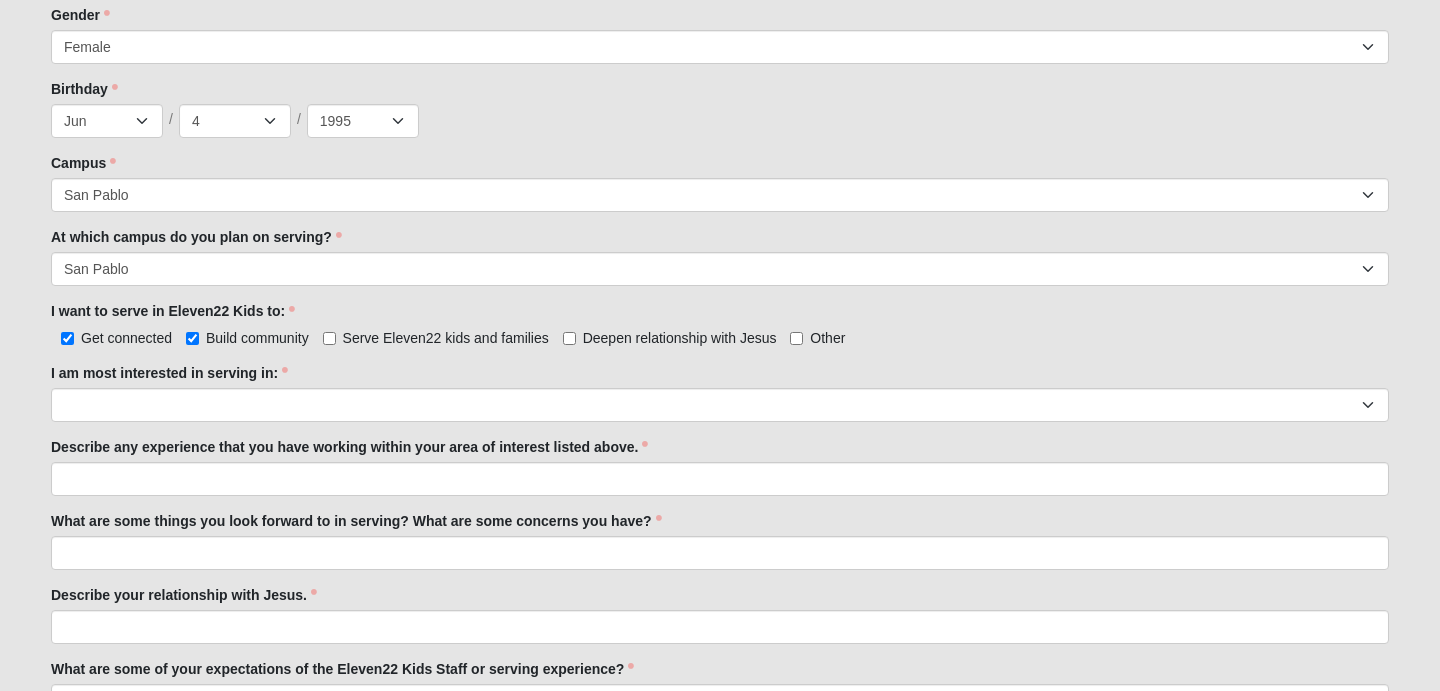 click on "Deepen relationship with Jesus" at bounding box center [670, 338] 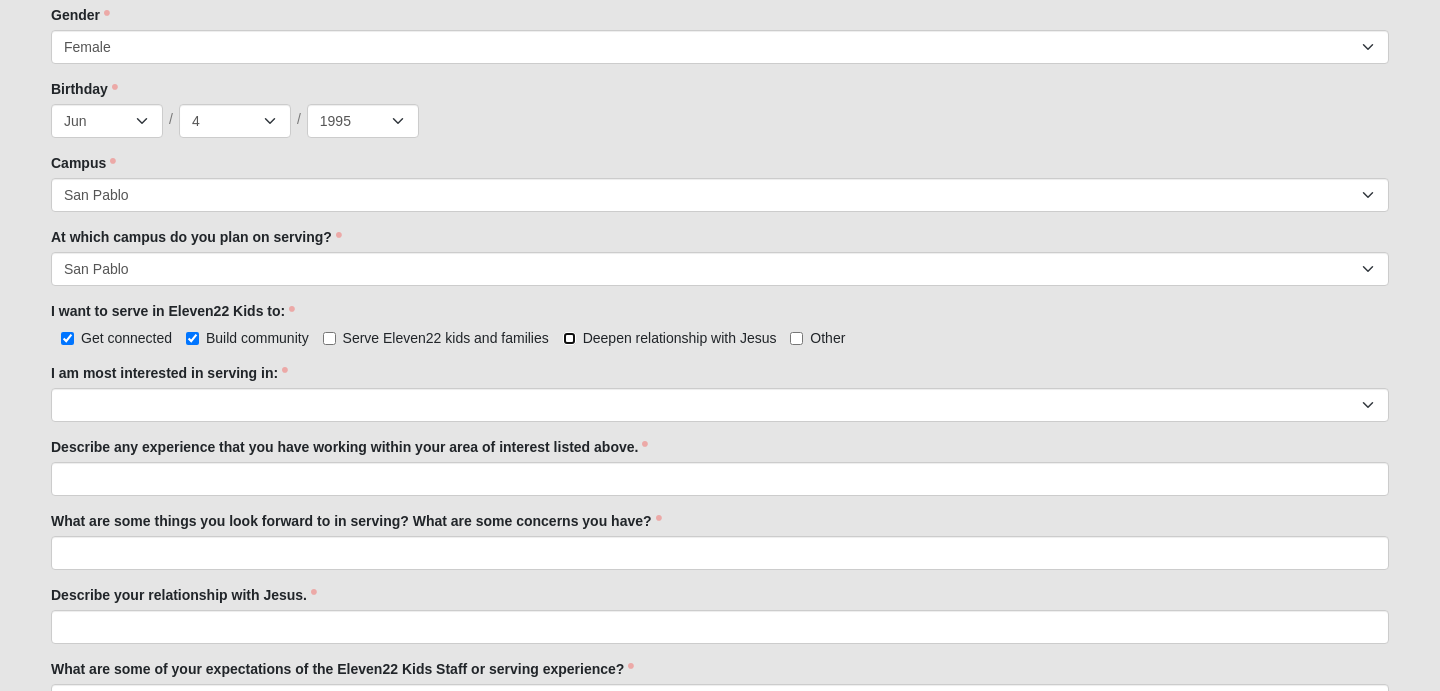 click on "Deepen relationship with Jesus" at bounding box center (569, 338) 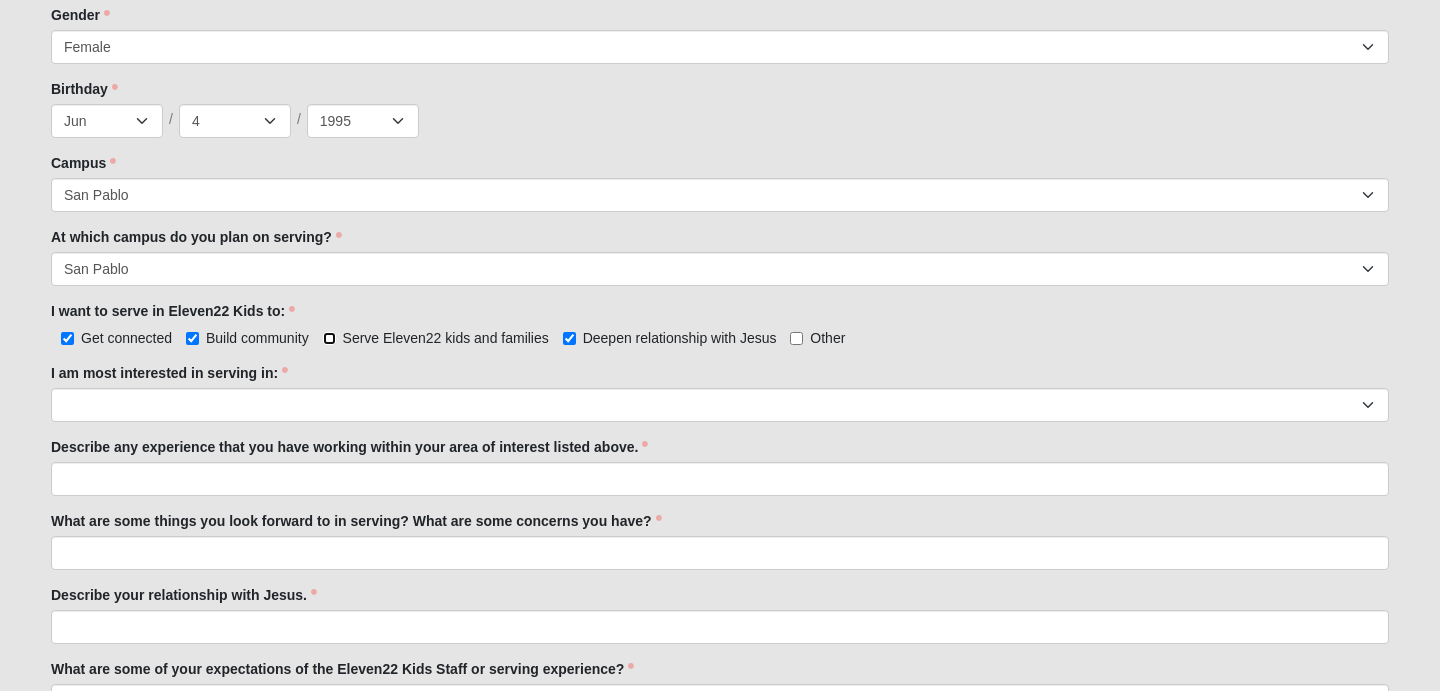 click on "Serve Eleven22 kids and families" at bounding box center (329, 338) 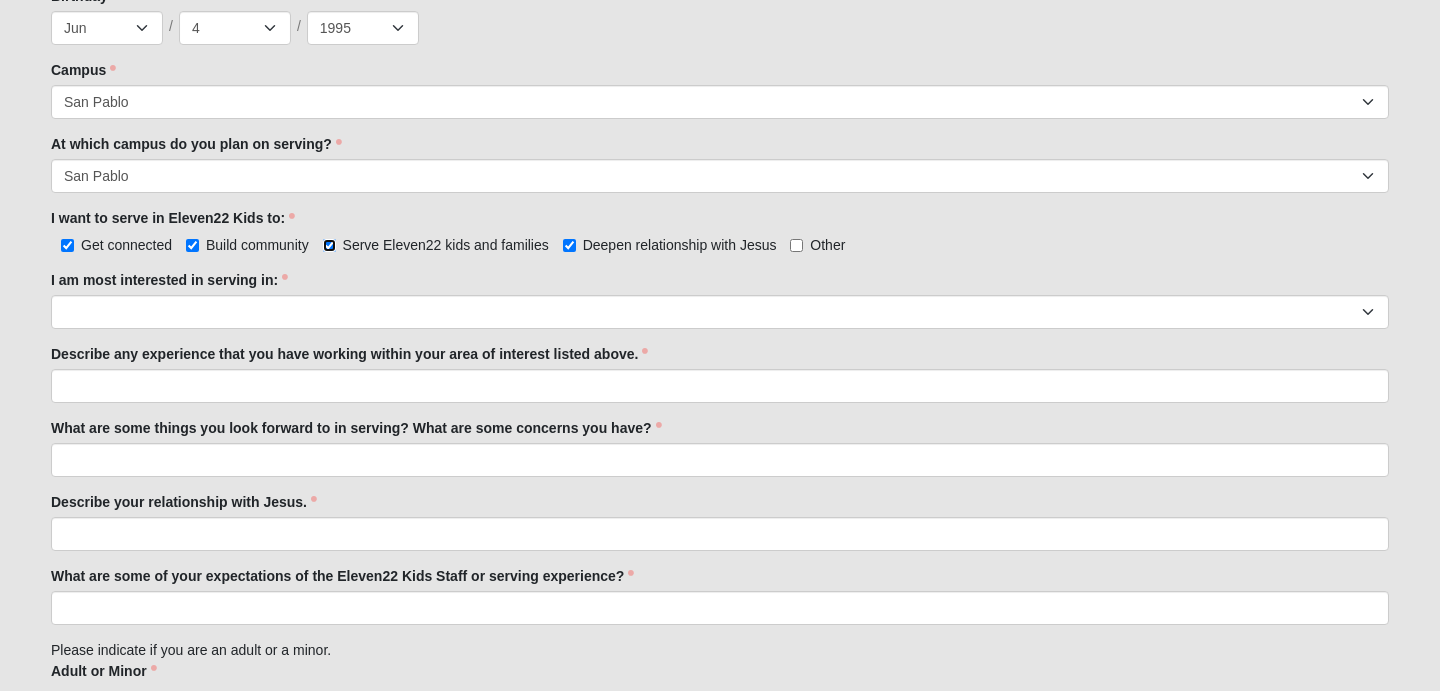 scroll, scrollTop: 963, scrollLeft: 0, axis: vertical 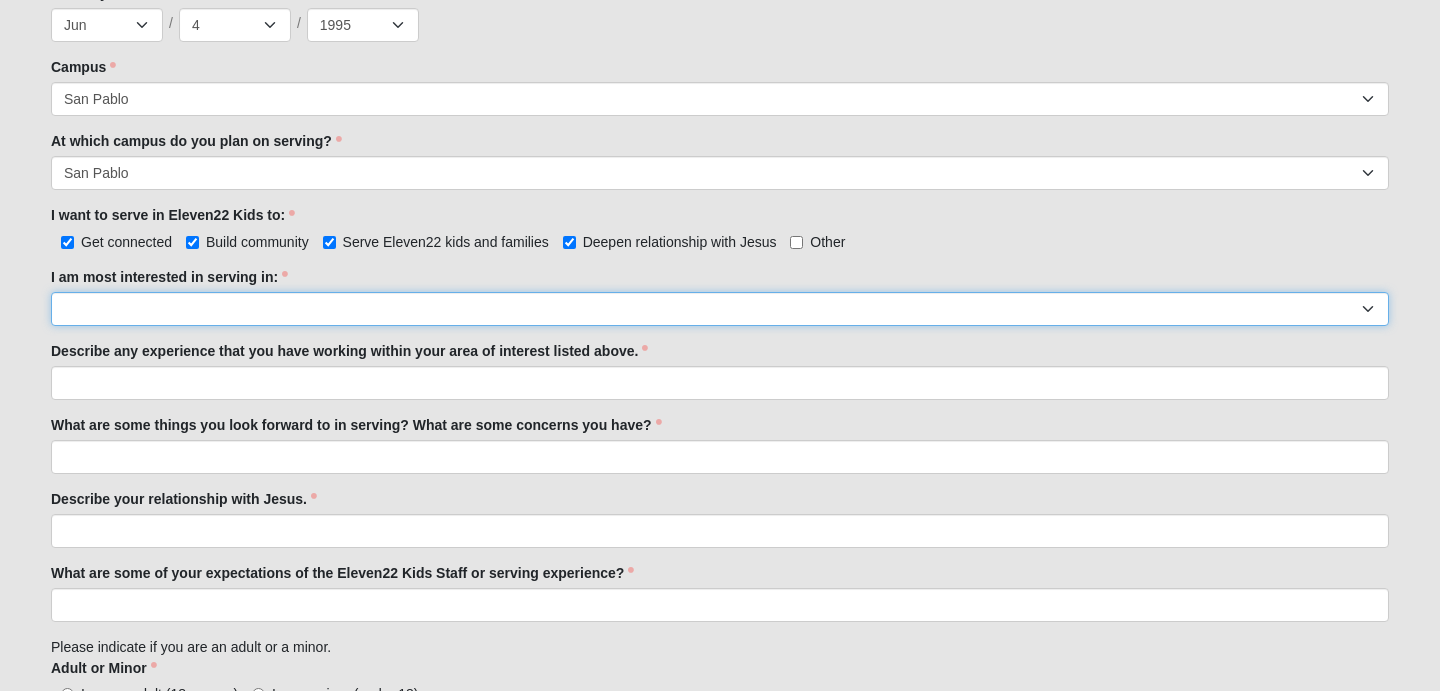 click on "Registration
Tour Guide
Preschool Disciple Group Leader
Elementary Disciple Group Leader
Large Group Leader
Large Group Worship
Large Group Production
Special Needs Disciple Group Leader
Classroom Buddy
Weekday Reset and Prep
Summer Serve Team
Undecided" at bounding box center (720, 309) 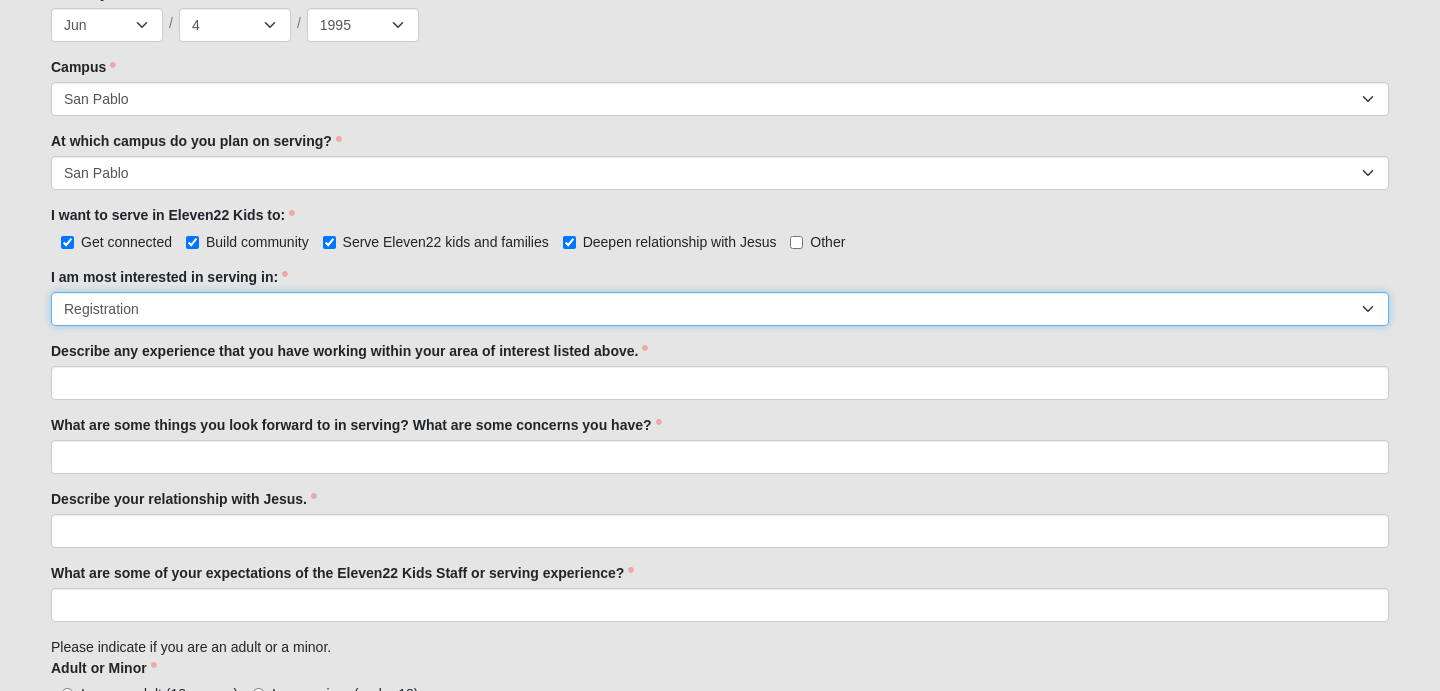 scroll, scrollTop: 1019, scrollLeft: 0, axis: vertical 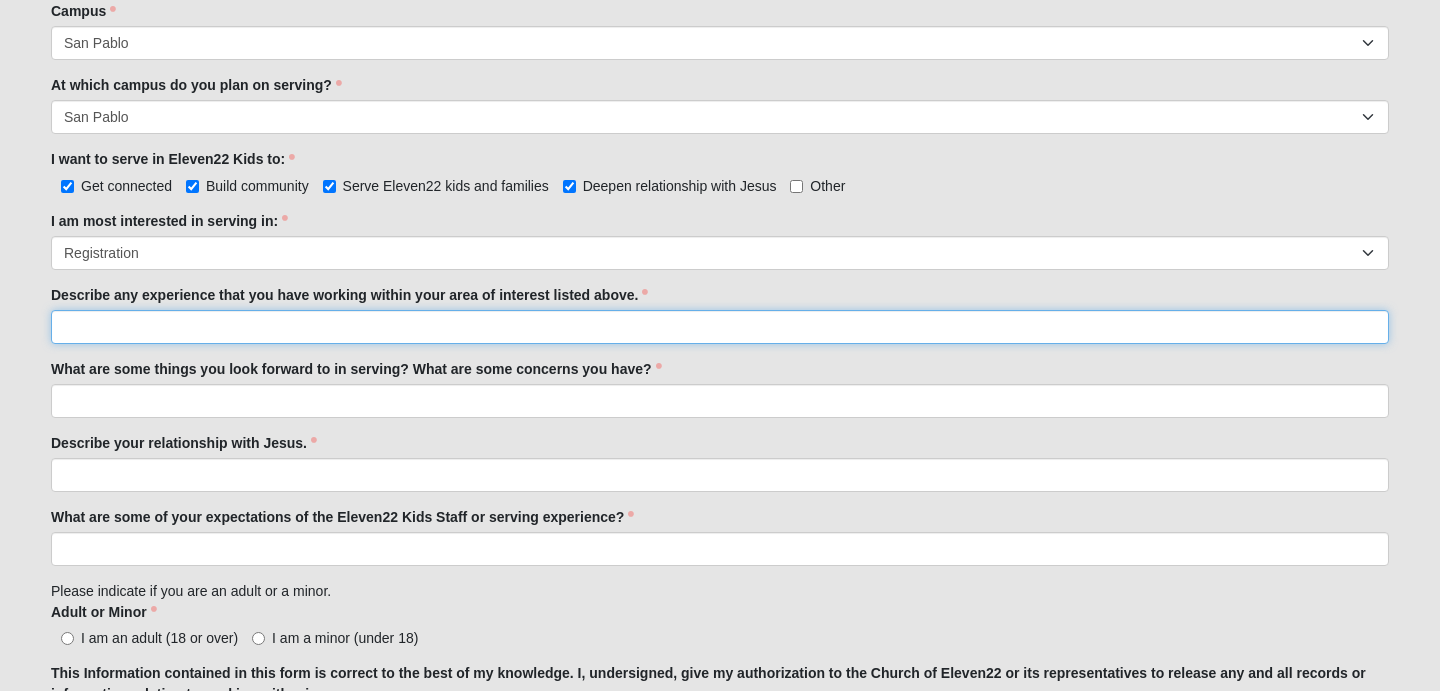 click on "Describe any experience that you have working within your area of interest listed above." at bounding box center [720, 327] 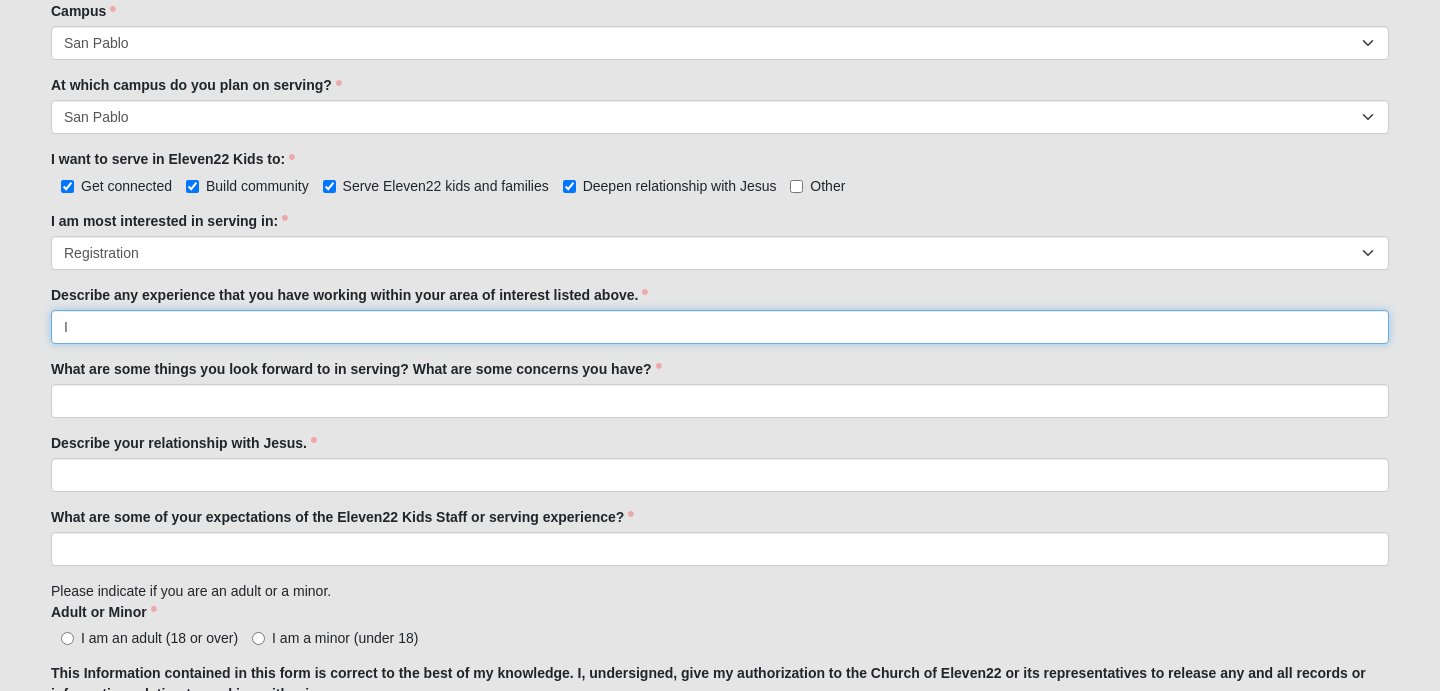type on "I" 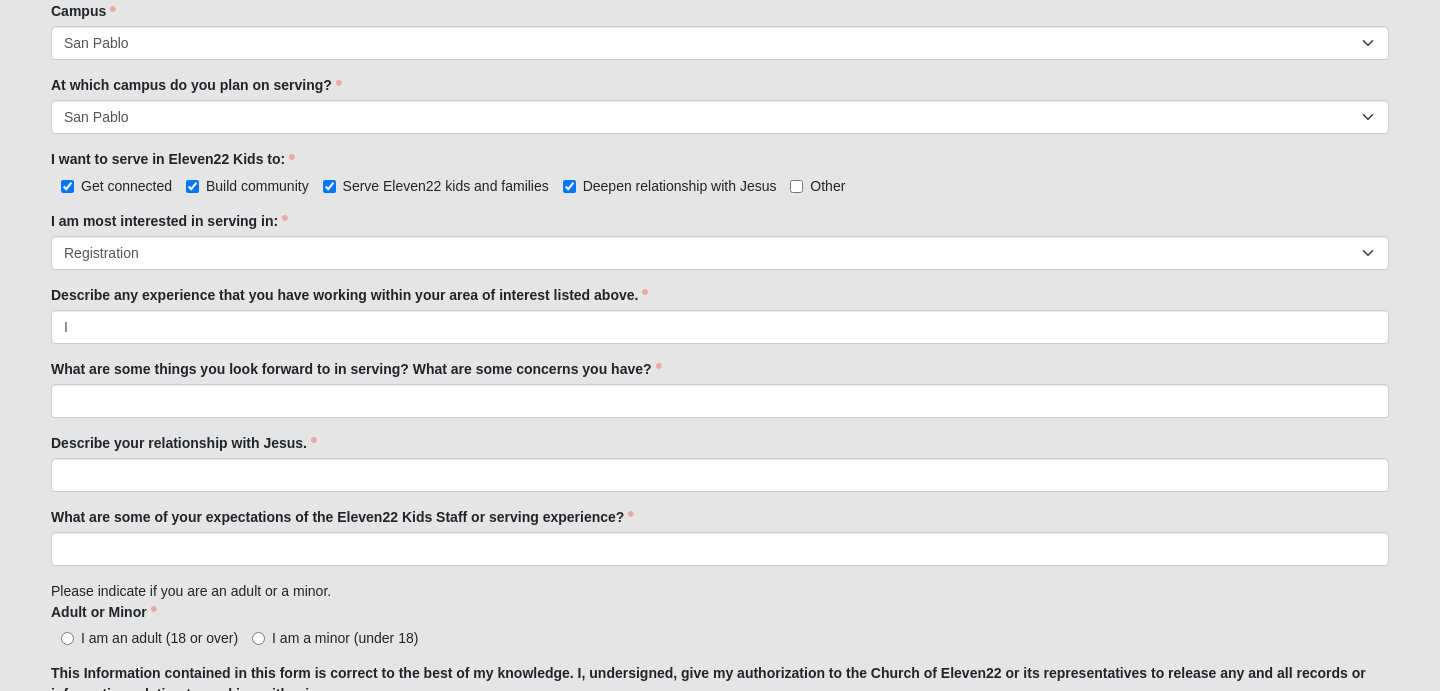 drag, startPoint x: 200, startPoint y: 327, endPoint x: 1145, endPoint y: 17, distance: 994.5476 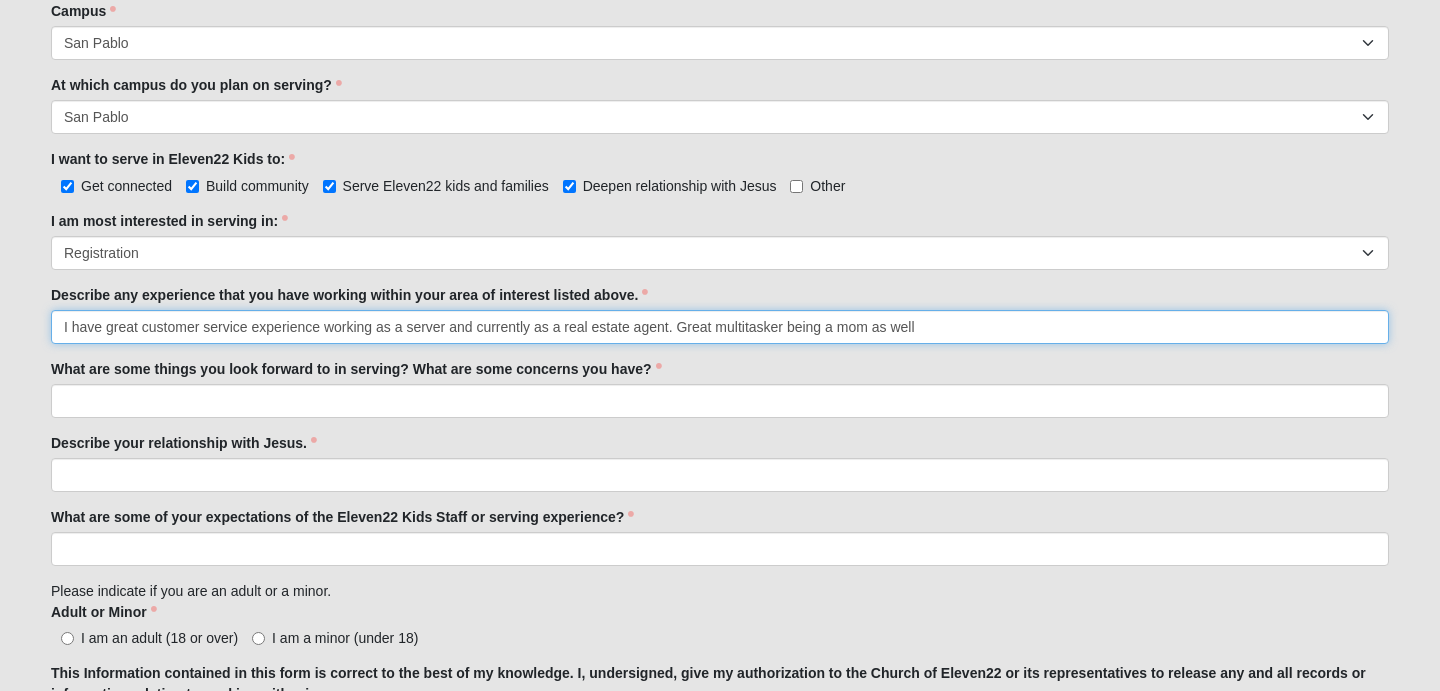 type on "I have great customer service experience working as a server and currently as a real estate agent. Great multitasker being a mom as well" 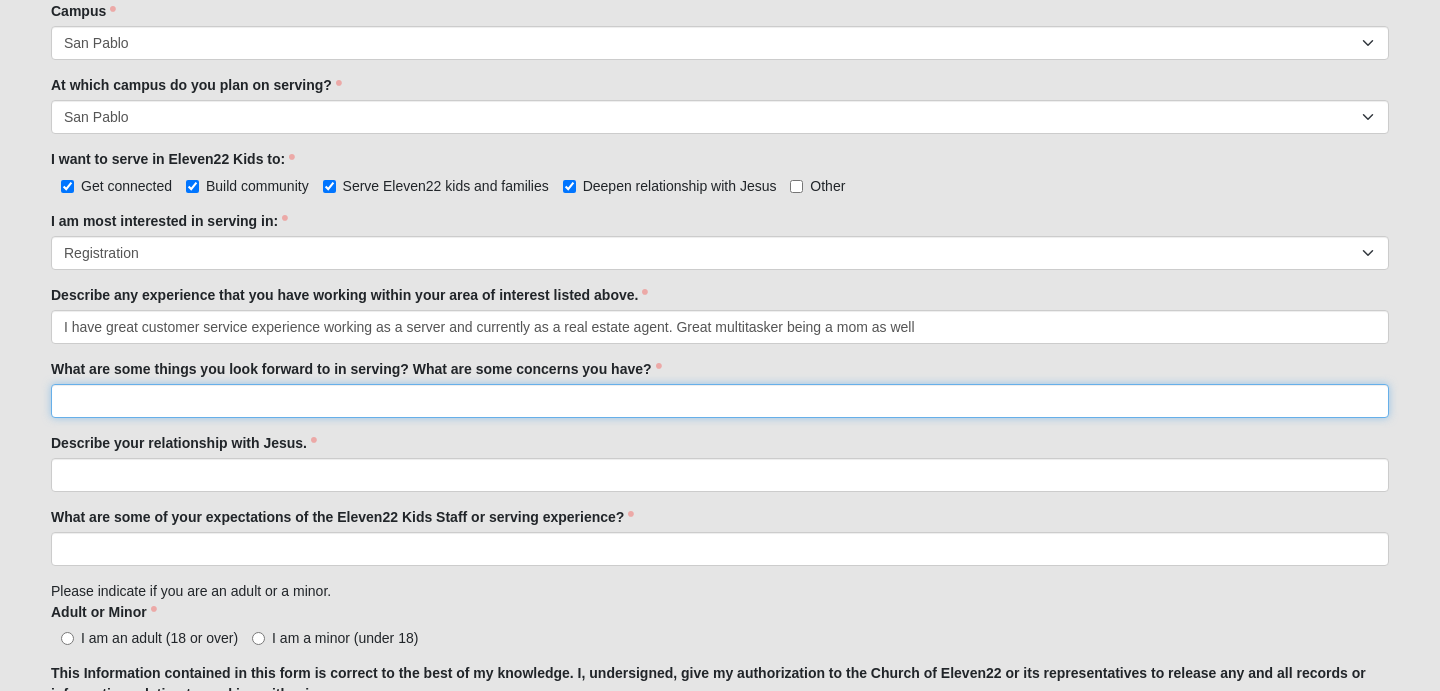 click on "What are some things you look forward to in serving? What are some concerns you have?" at bounding box center (720, 401) 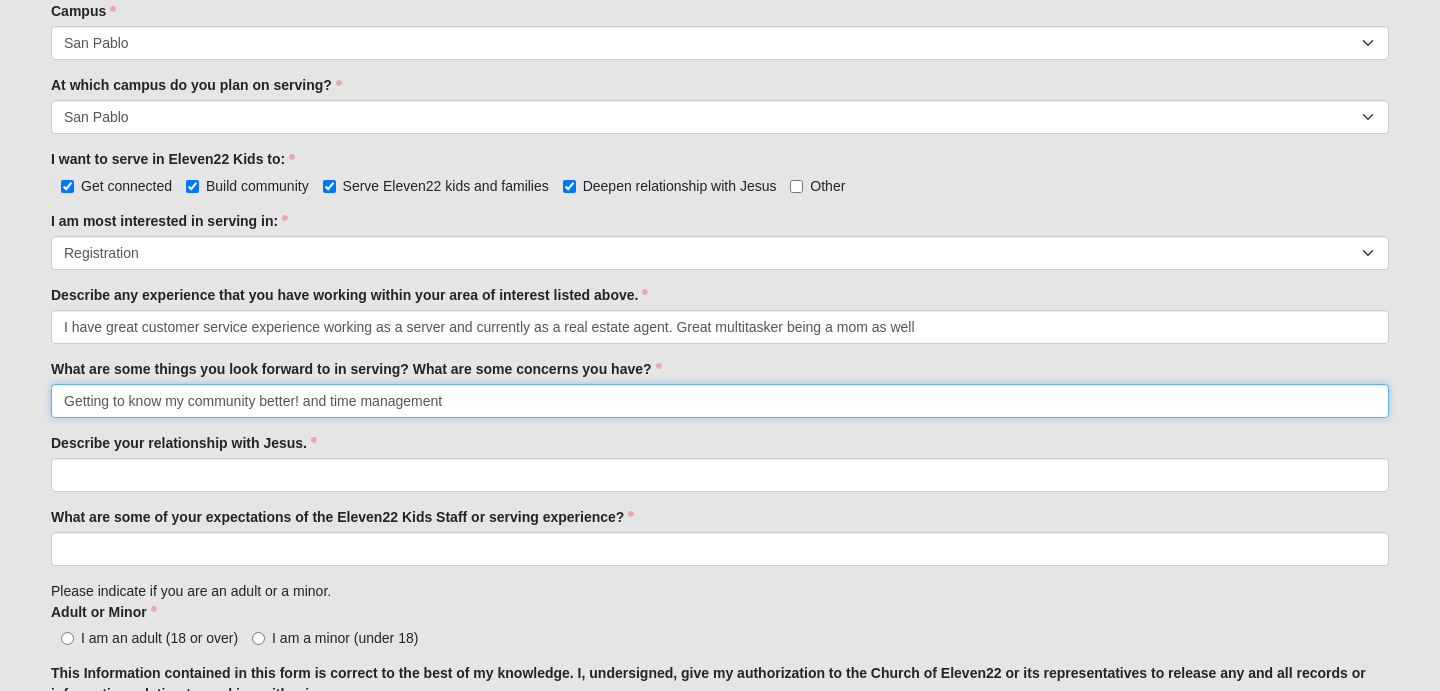 type on "Getting to know my community better! and time management" 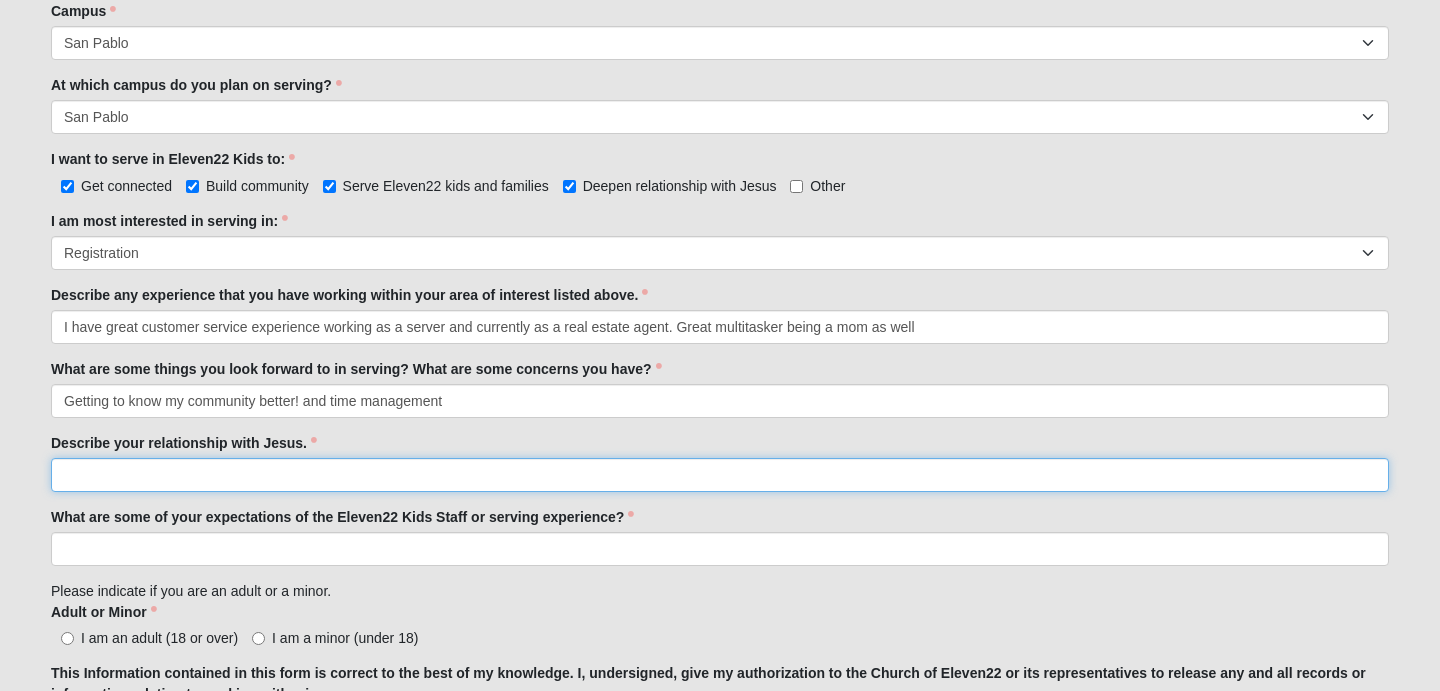 click on "Describe your relationship with Jesus." at bounding box center [720, 475] 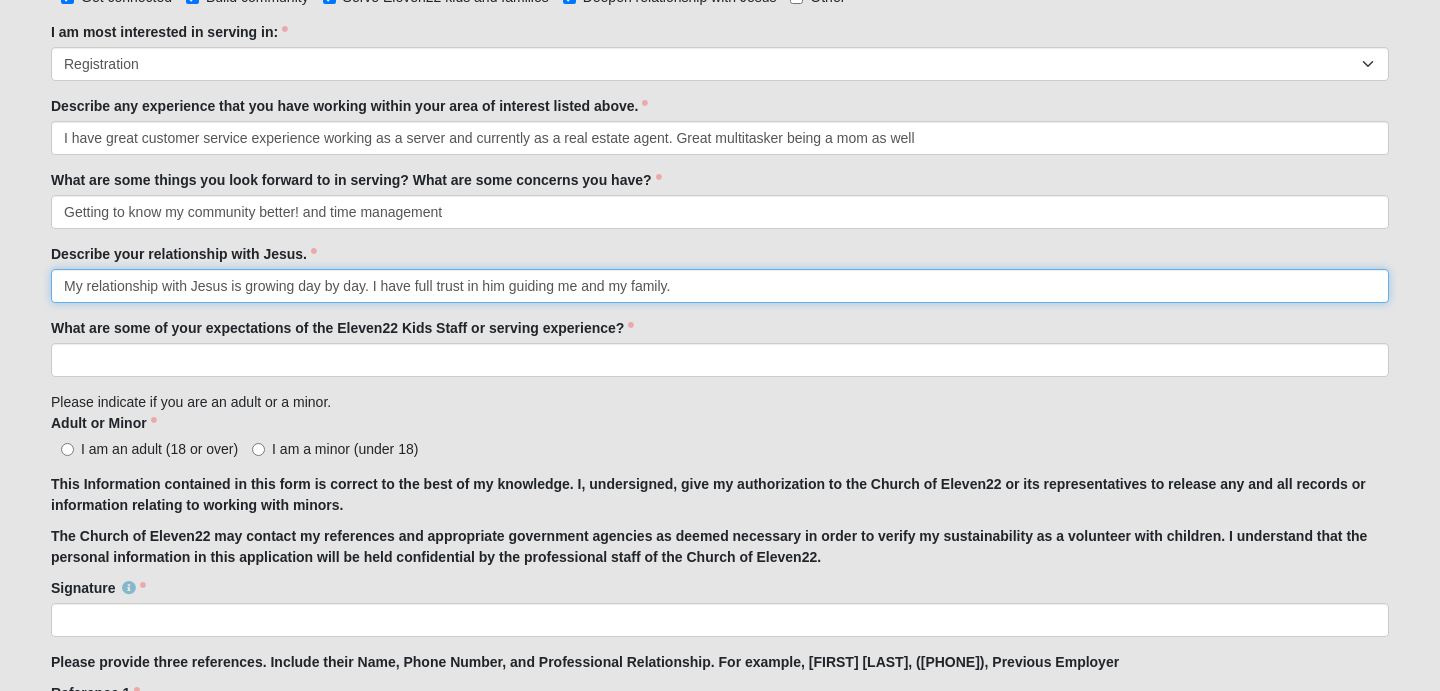 scroll, scrollTop: 1206, scrollLeft: 0, axis: vertical 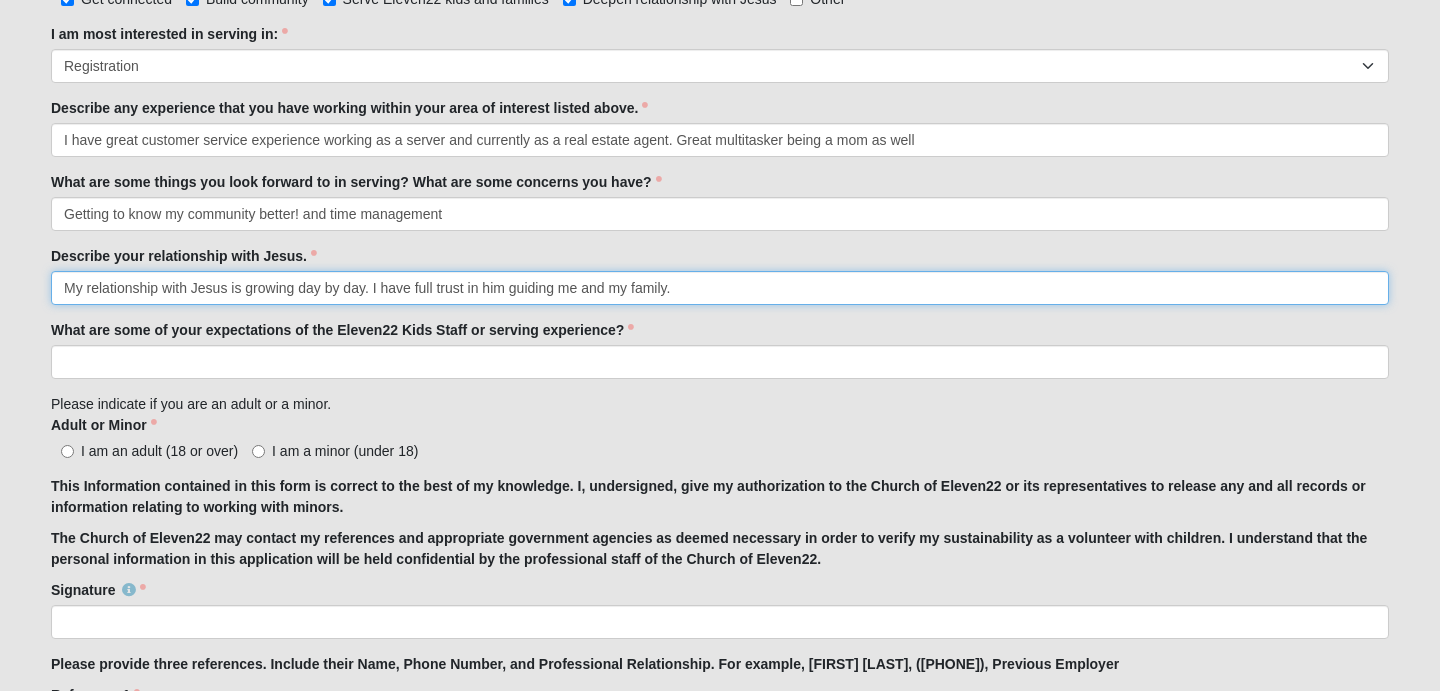 type on "My relationship with Jesus is growing day by day. I have full trust in him guiding me and my family." 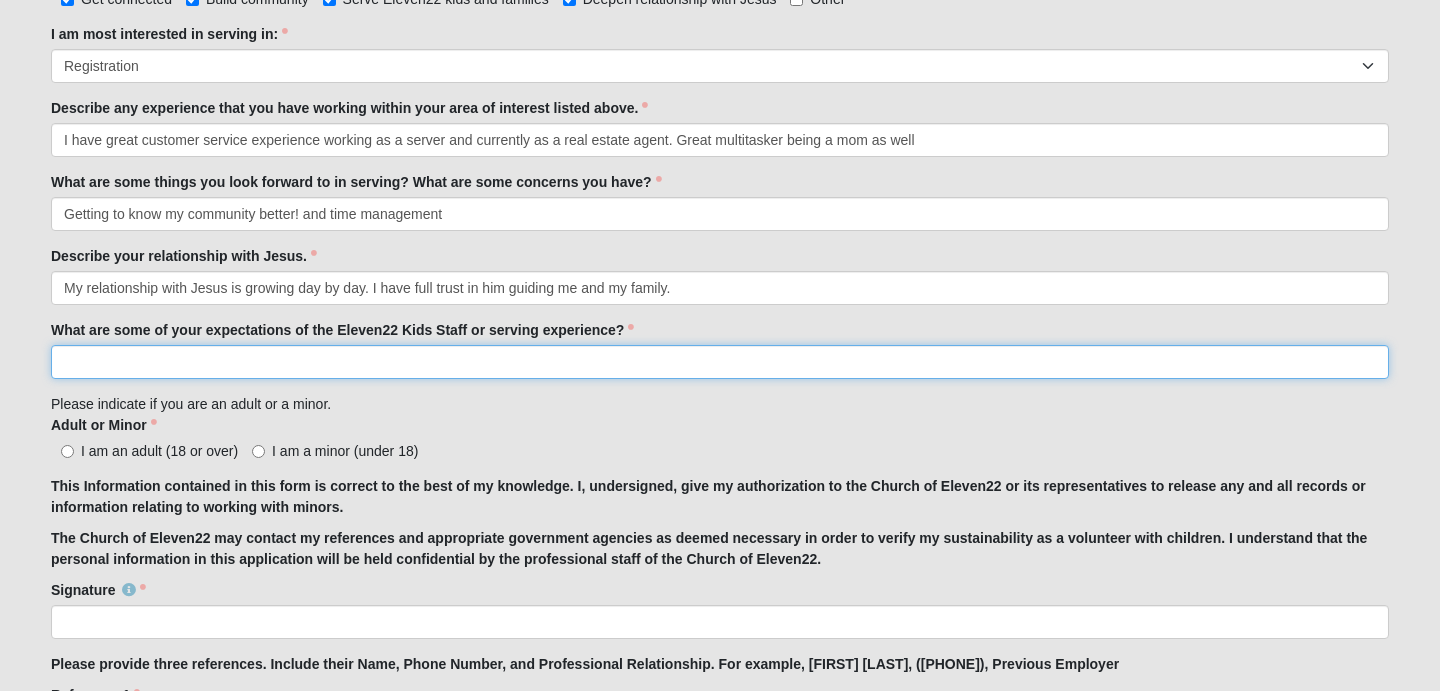 click on "What are some of your expectations of the Eleven22 Kids Staff or serving experience?" at bounding box center [720, 362] 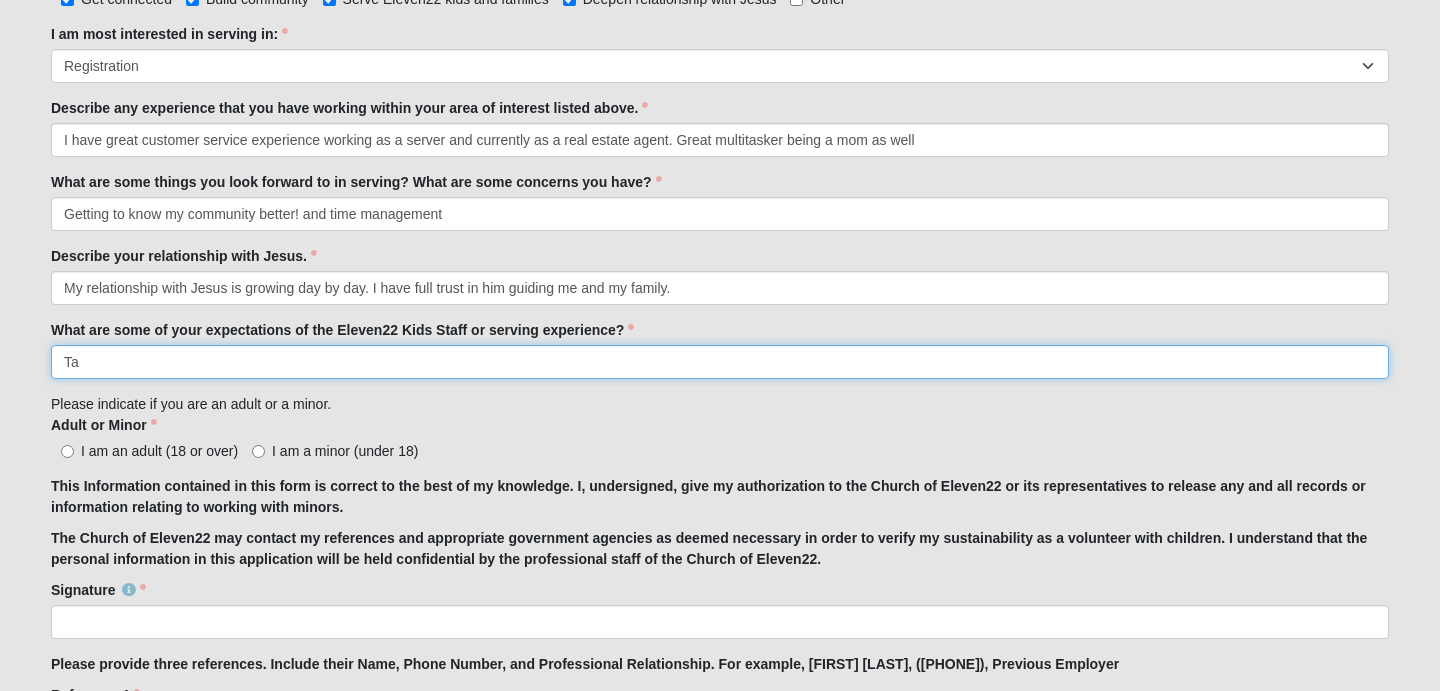 type on "T" 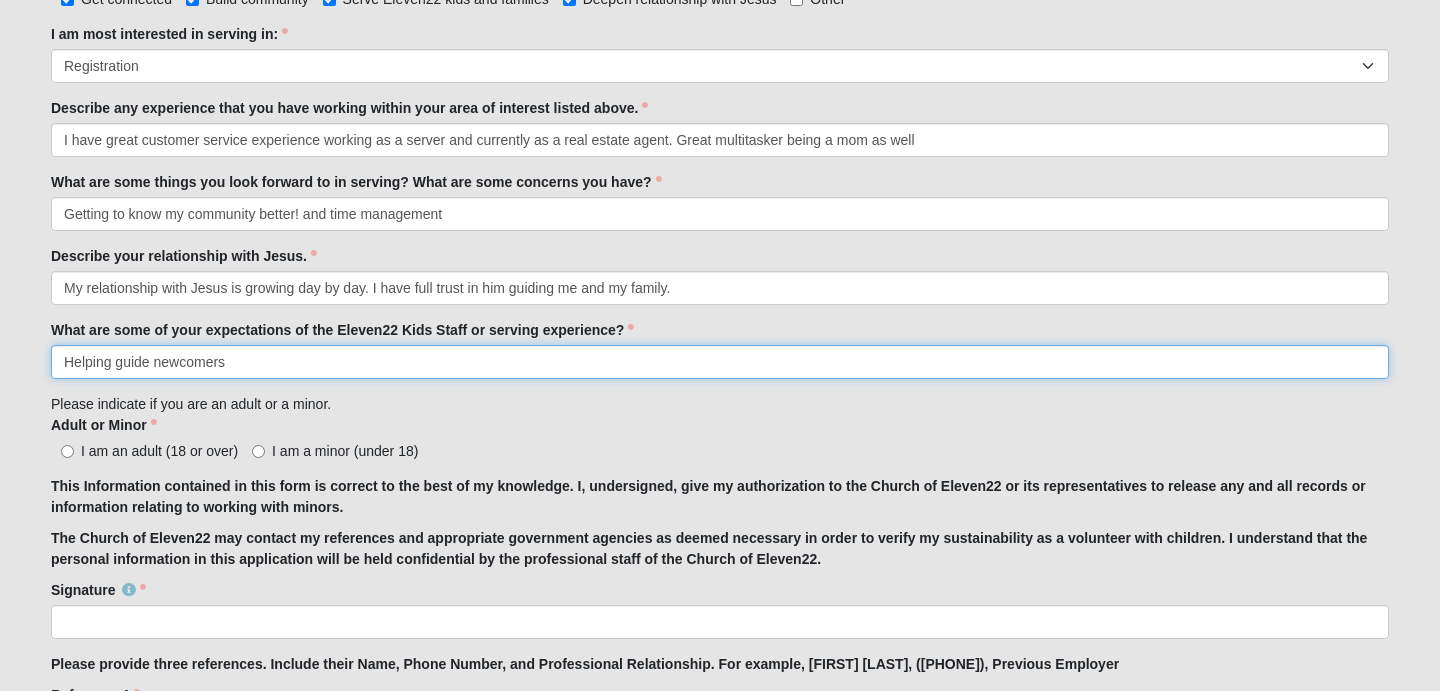 type on "Helping guide newcomers" 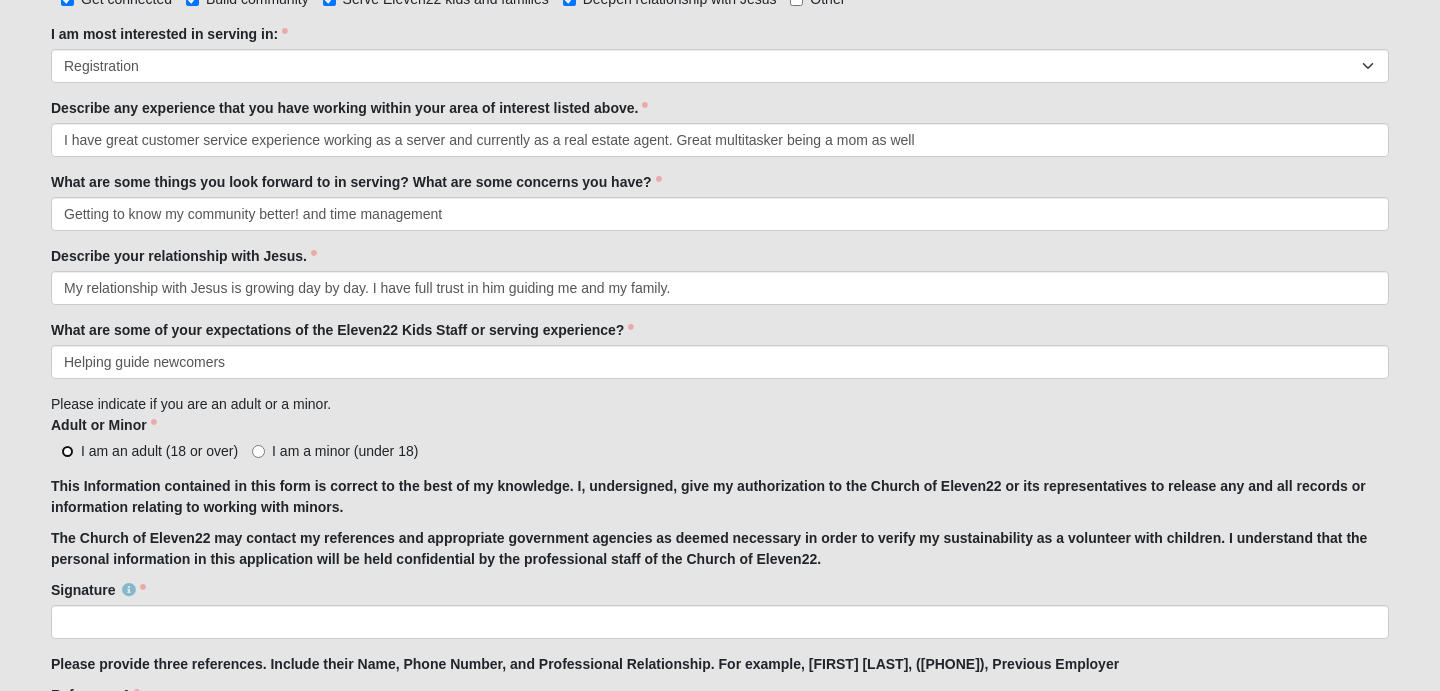 click on "I am an adult (18 or over)" at bounding box center [67, 451] 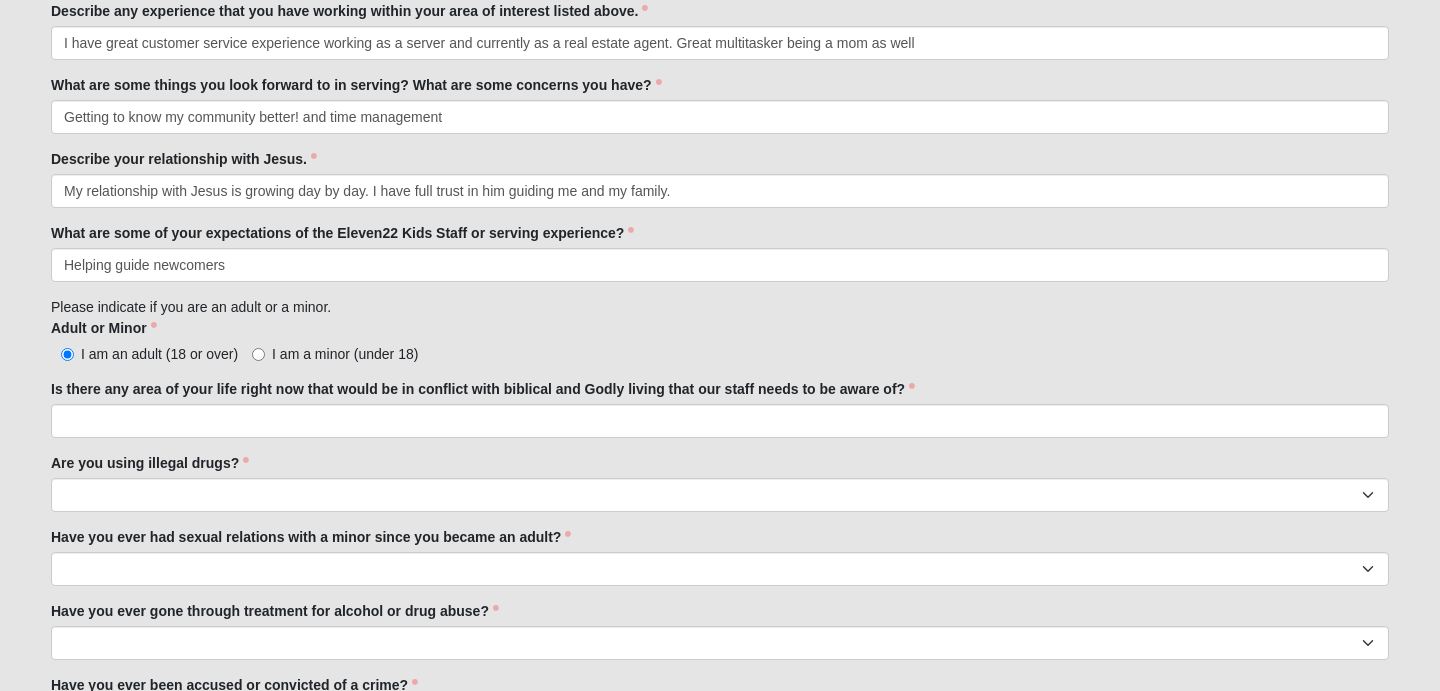 scroll, scrollTop: 1379, scrollLeft: 0, axis: vertical 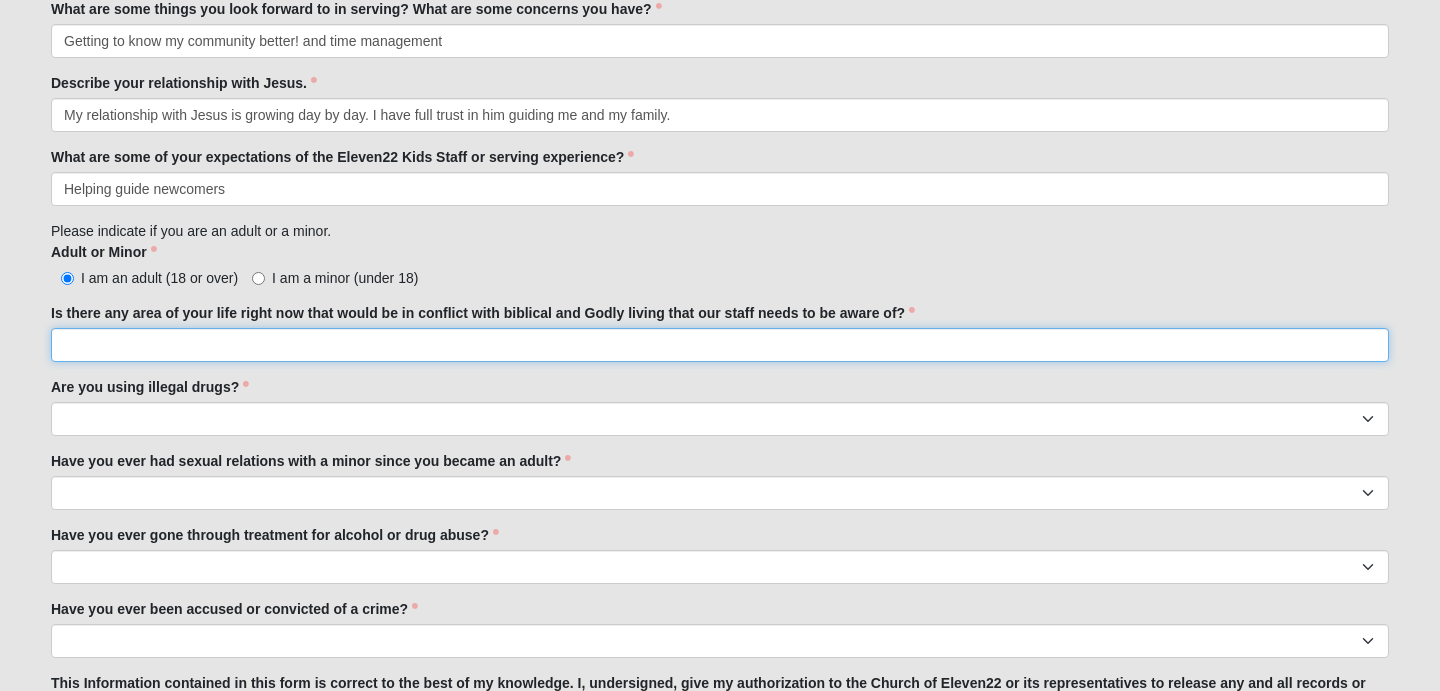 click on "Is there any area of your life right now that would be in conflict with biblical and Godly living that our staff needs to be aware of?" at bounding box center [720, 345] 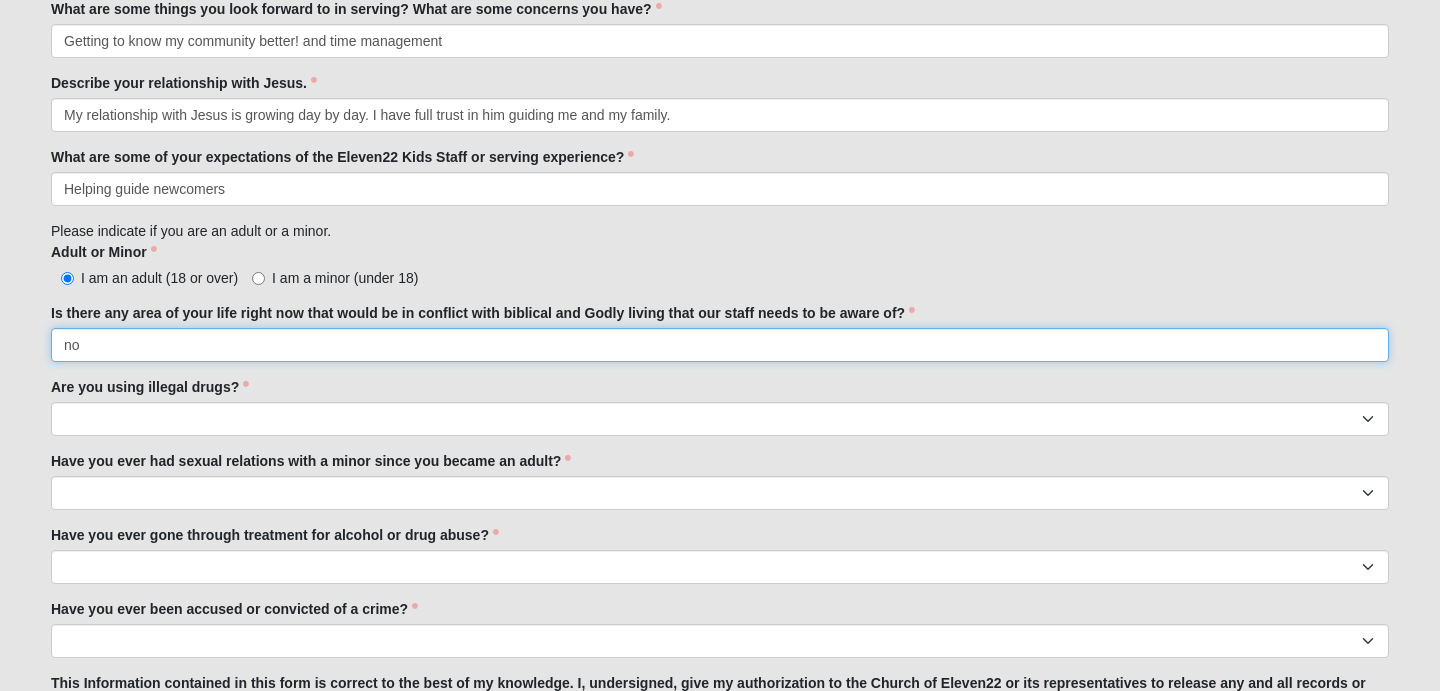 type on "no" 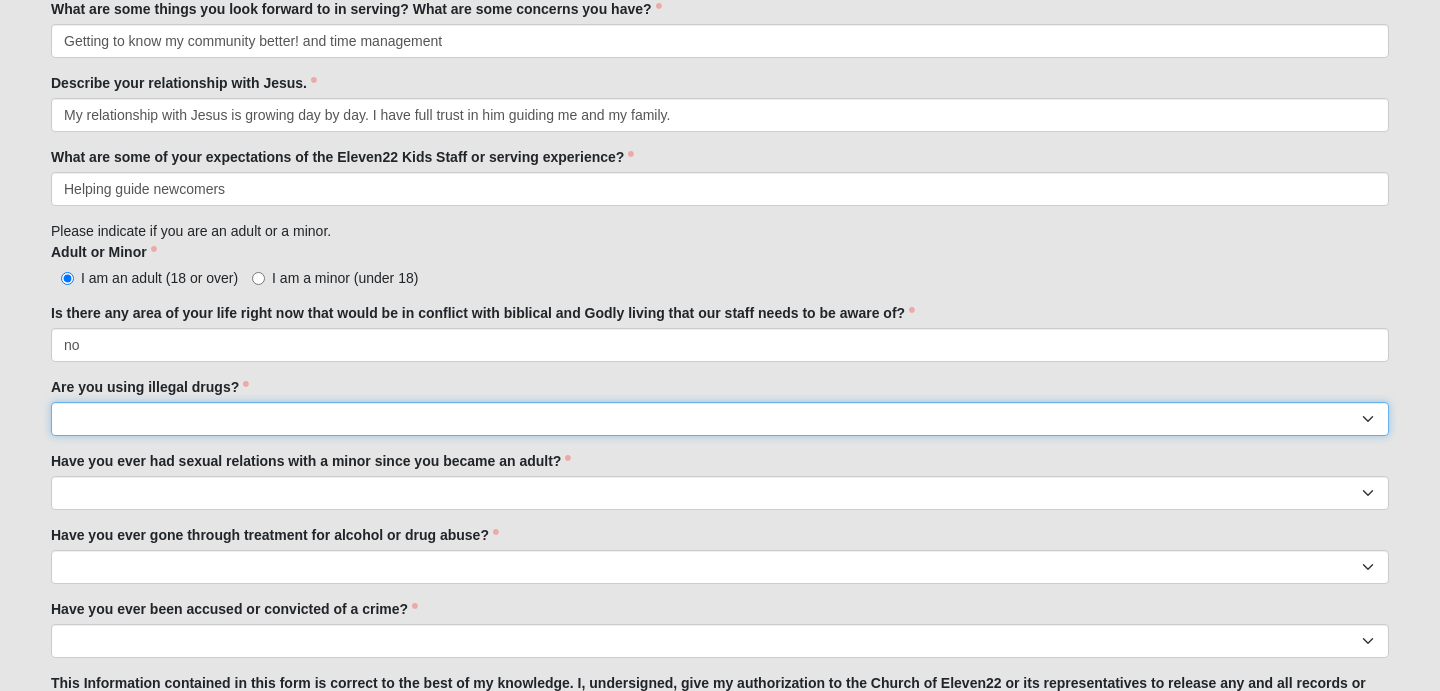 click on "Yes
No" at bounding box center [720, 419] 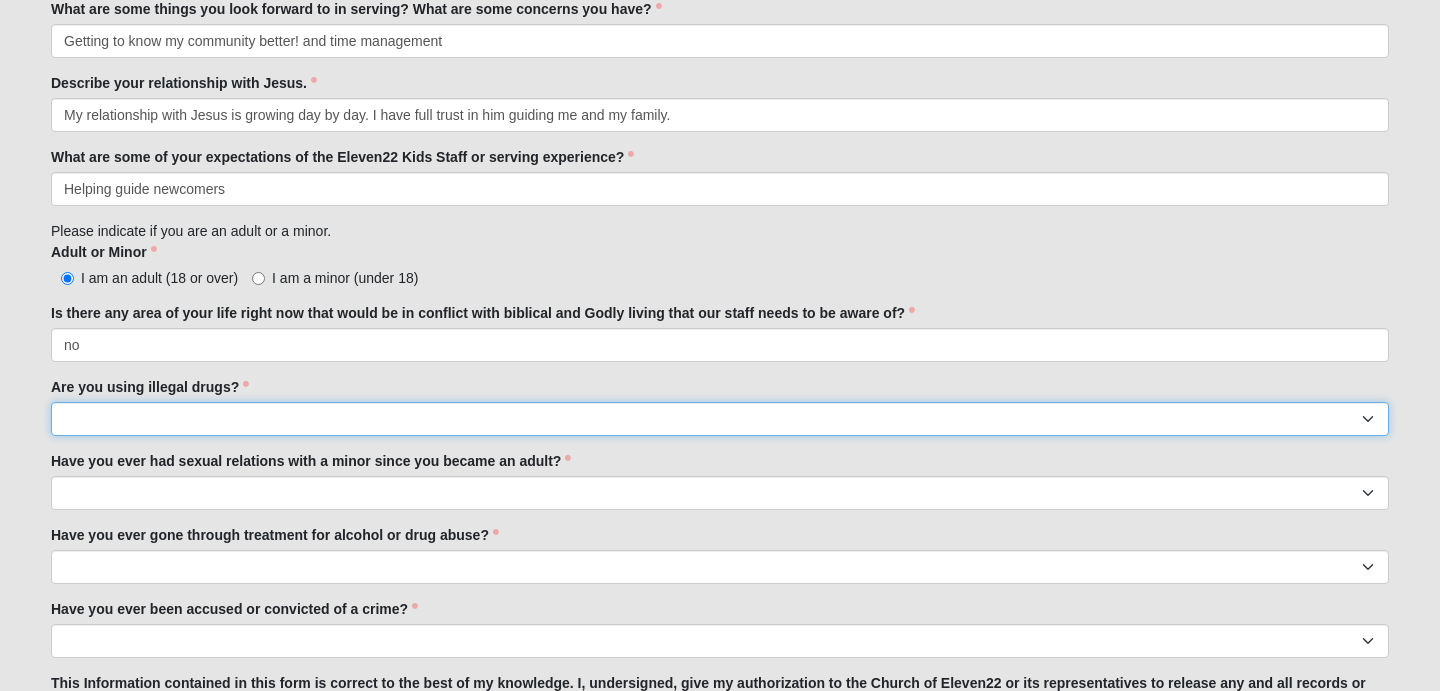 select on "No" 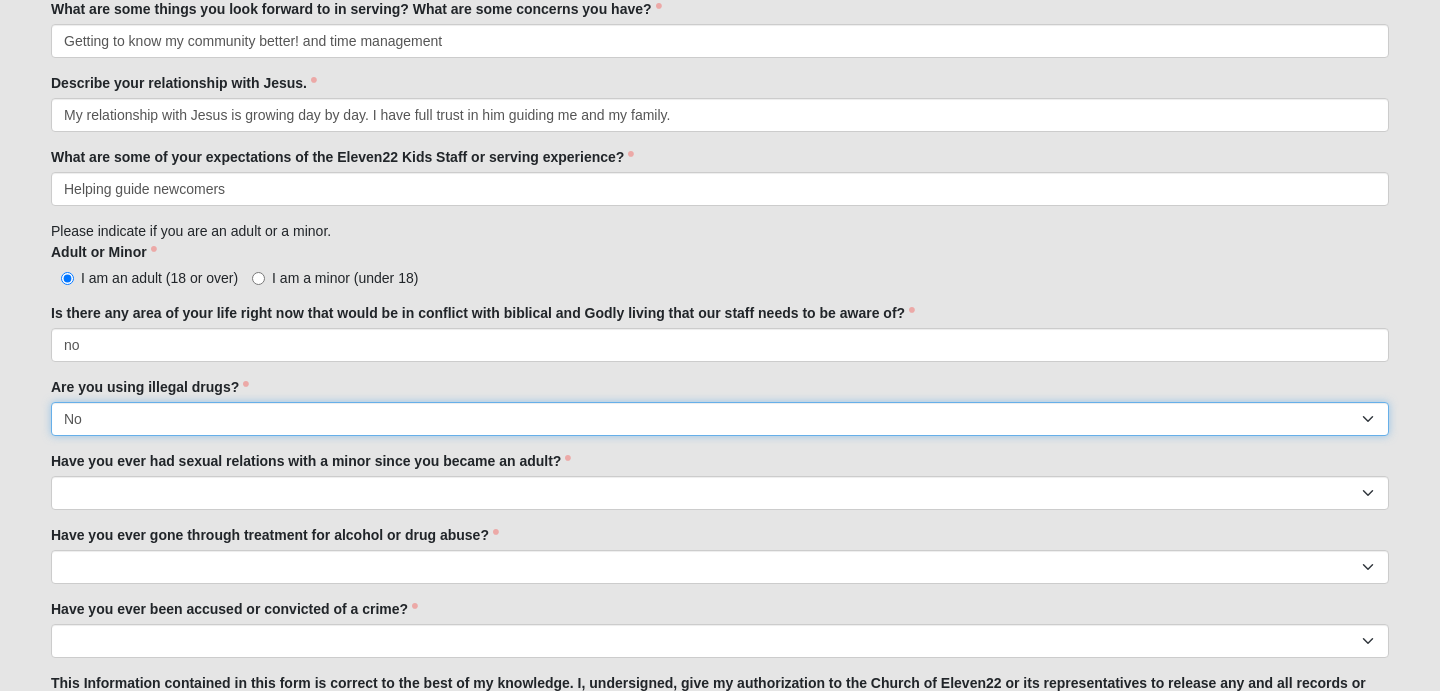 scroll, scrollTop: 1526, scrollLeft: 0, axis: vertical 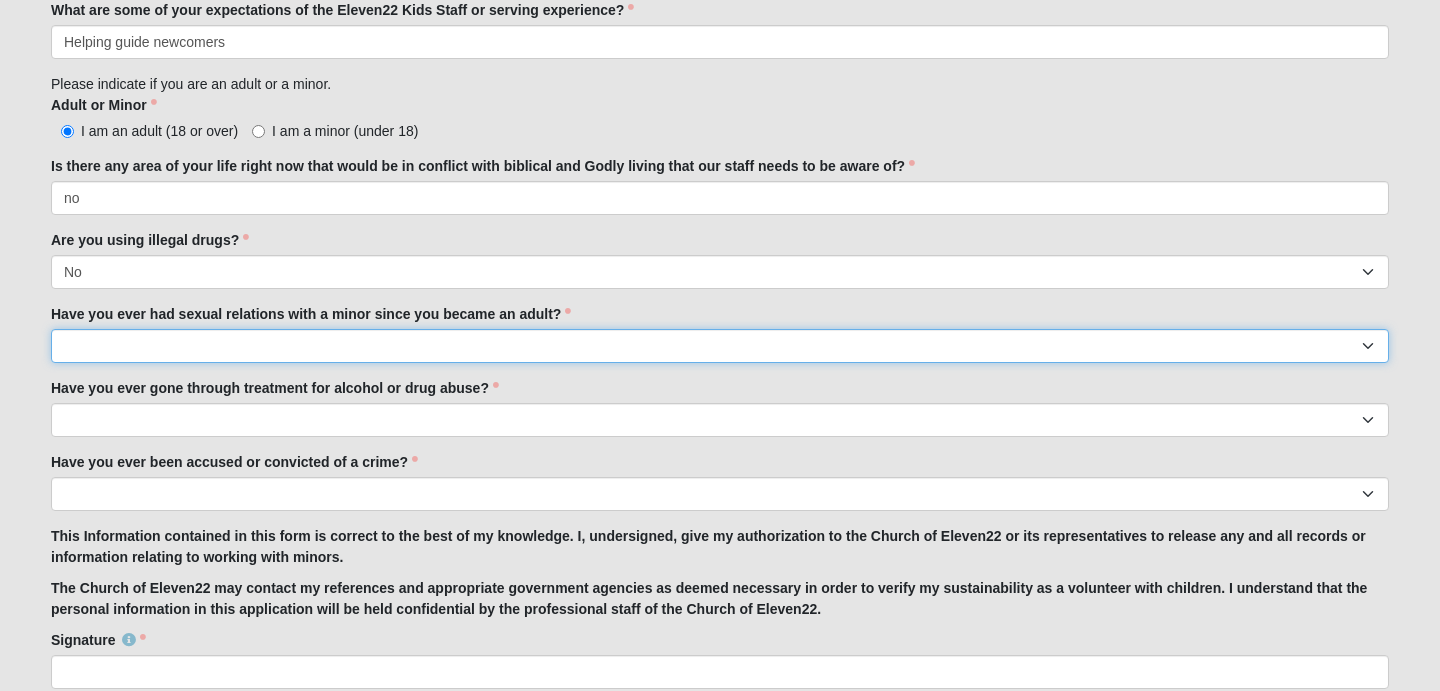 click on "Yes
No" at bounding box center [720, 346] 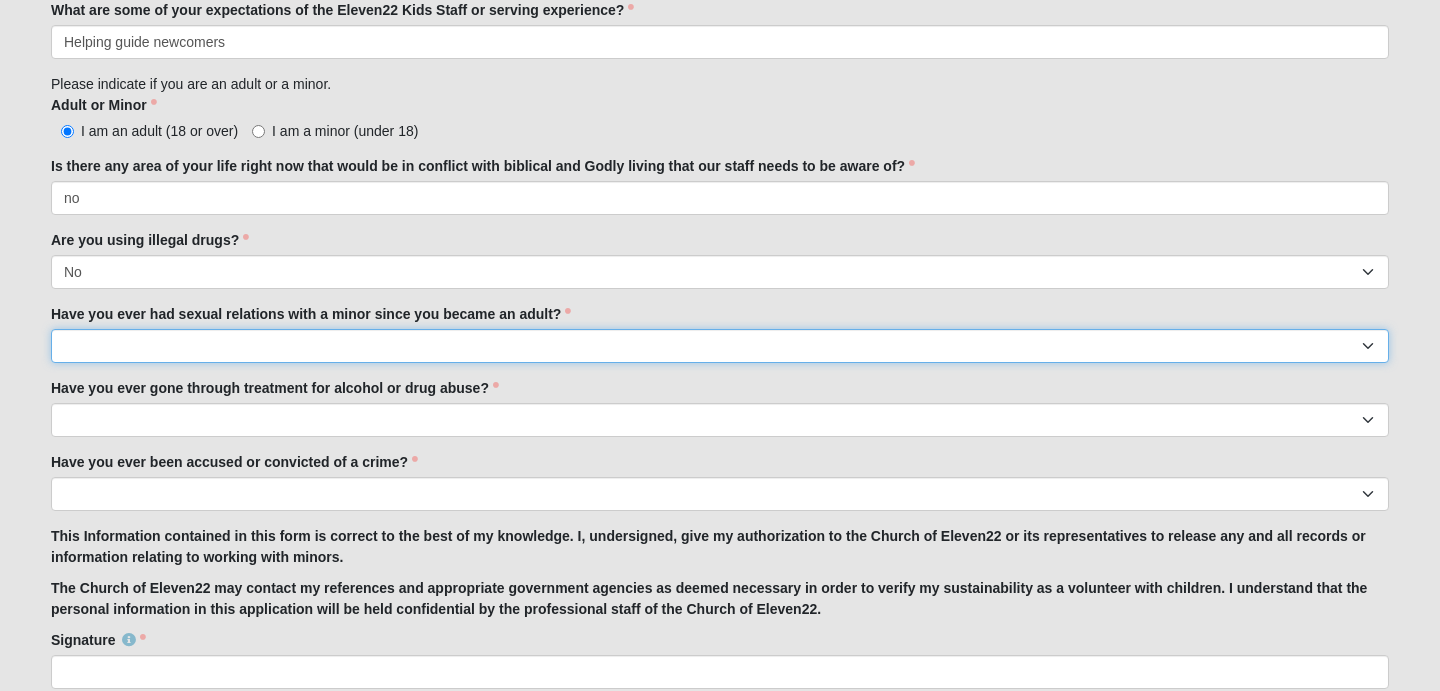 select on "No" 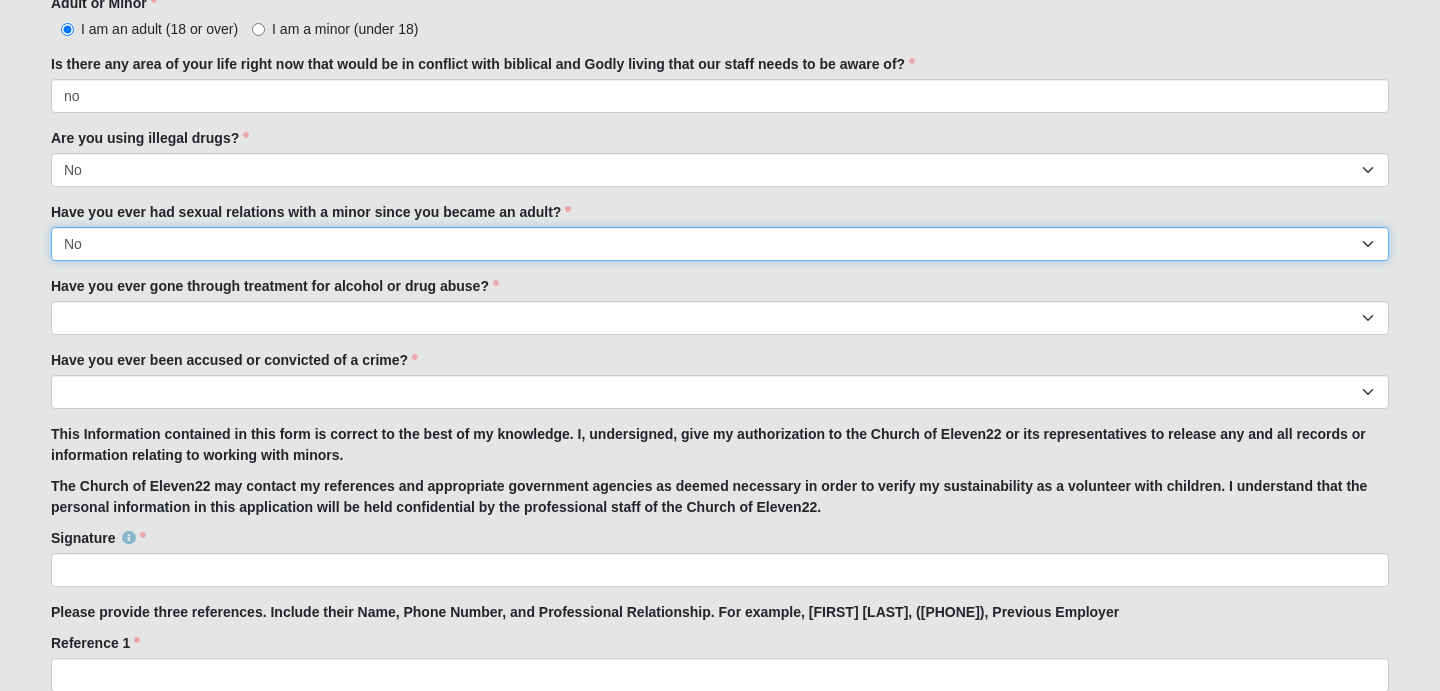 scroll, scrollTop: 1630, scrollLeft: 0, axis: vertical 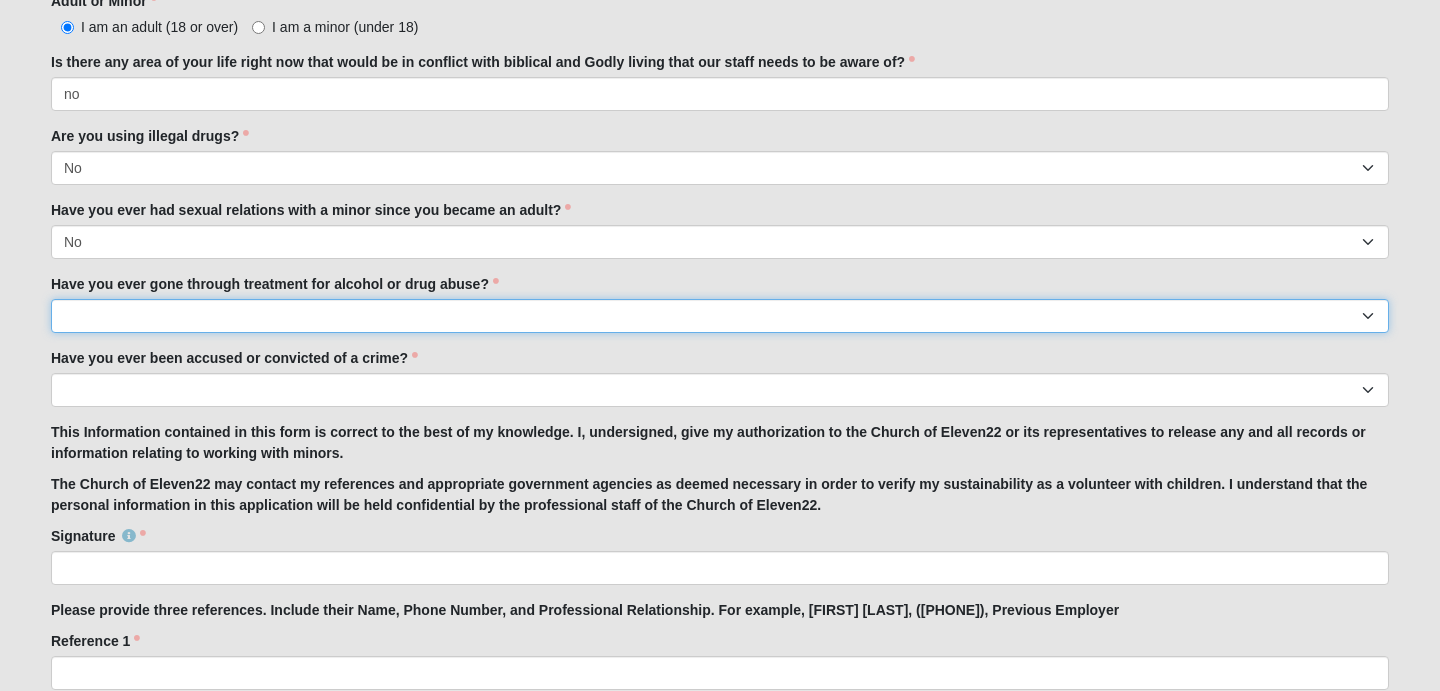 click on "Yes
No" at bounding box center [720, 316] 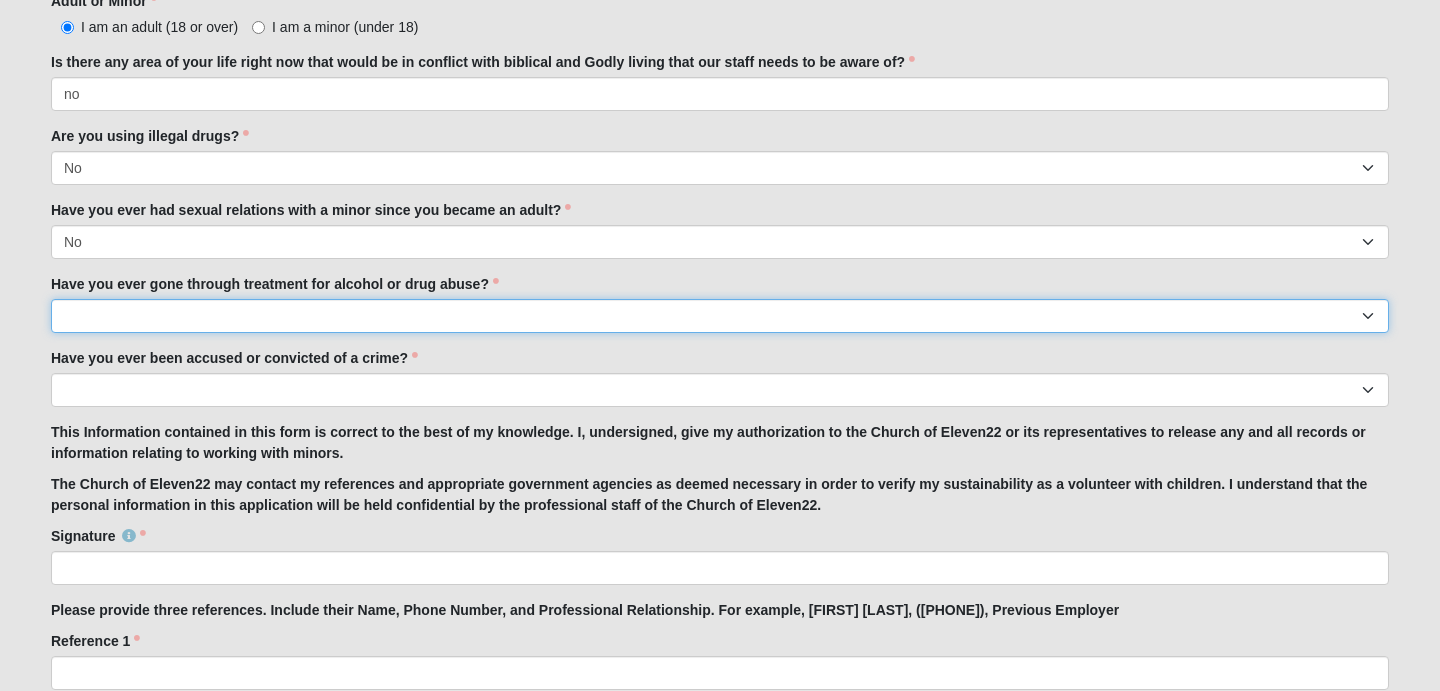 select on "No" 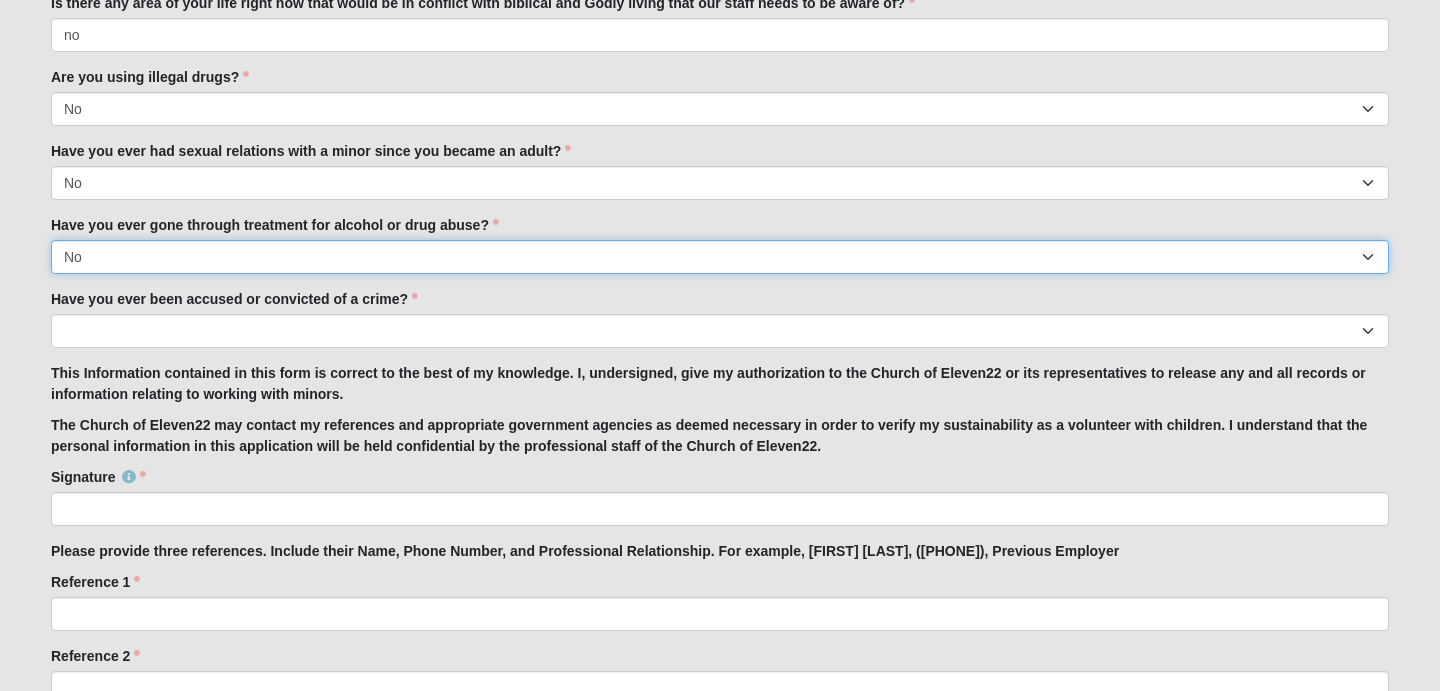 scroll, scrollTop: 1704, scrollLeft: 0, axis: vertical 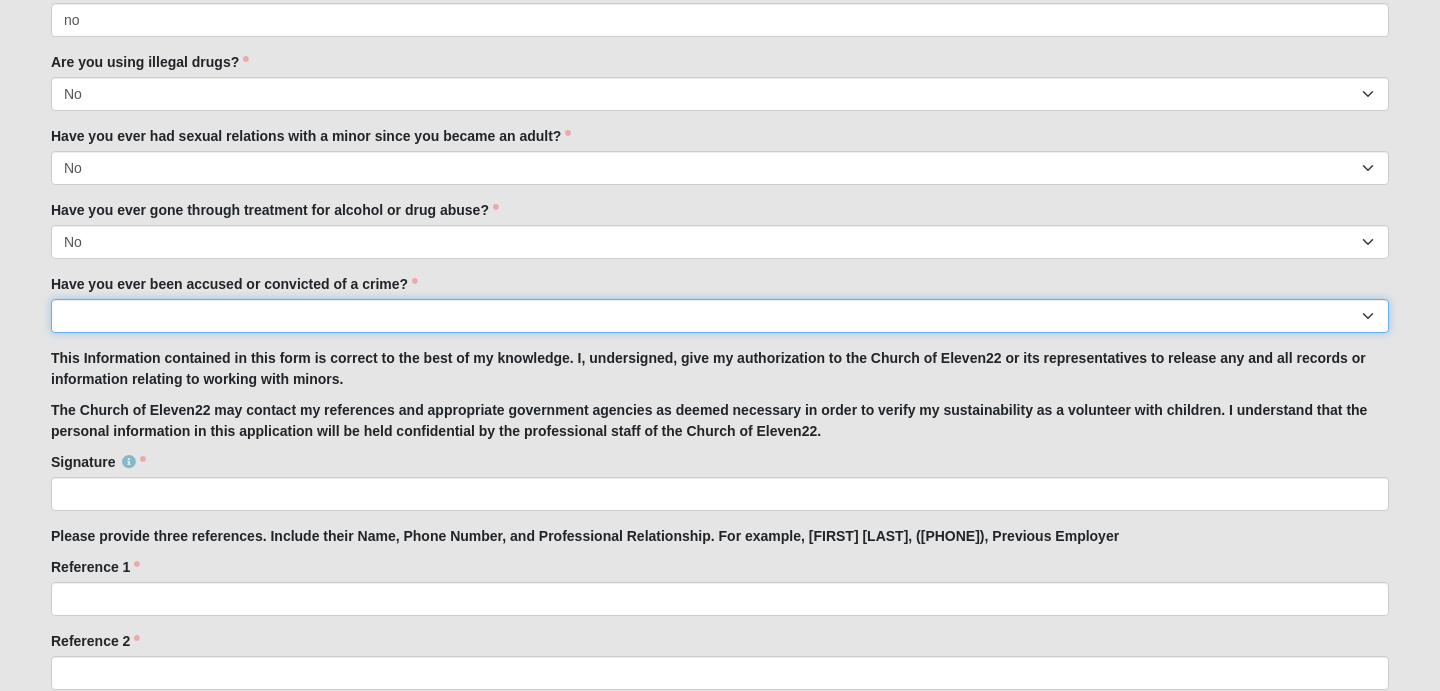 click on "Yes
No" at bounding box center [720, 316] 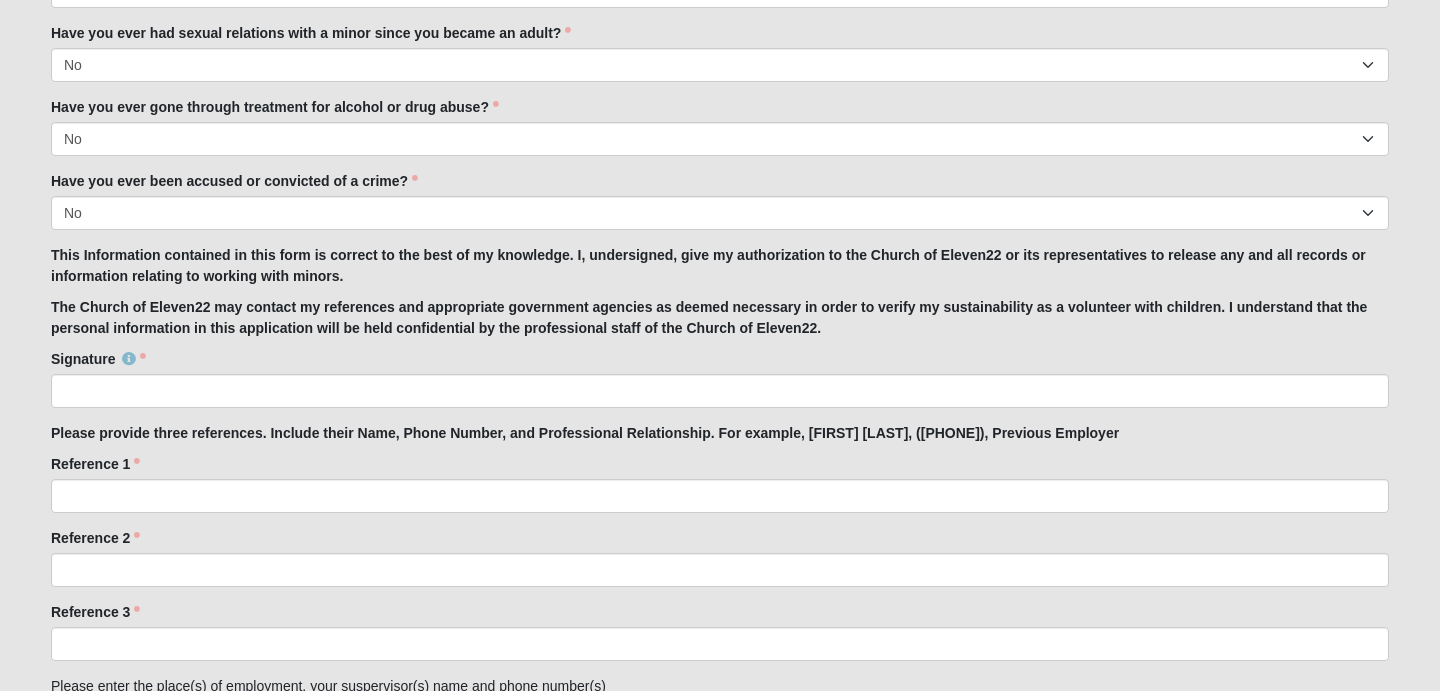 scroll, scrollTop: 1818, scrollLeft: 0, axis: vertical 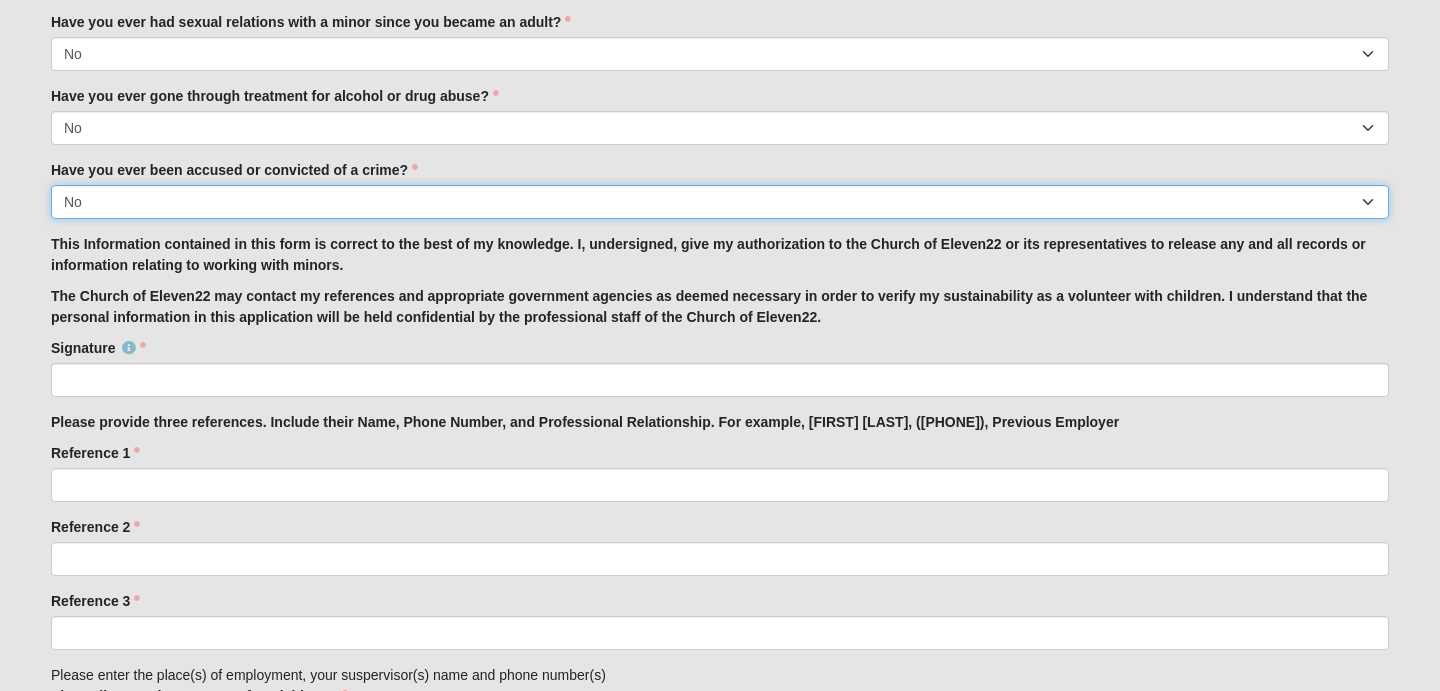 click on "Yes
No" at bounding box center [720, 202] 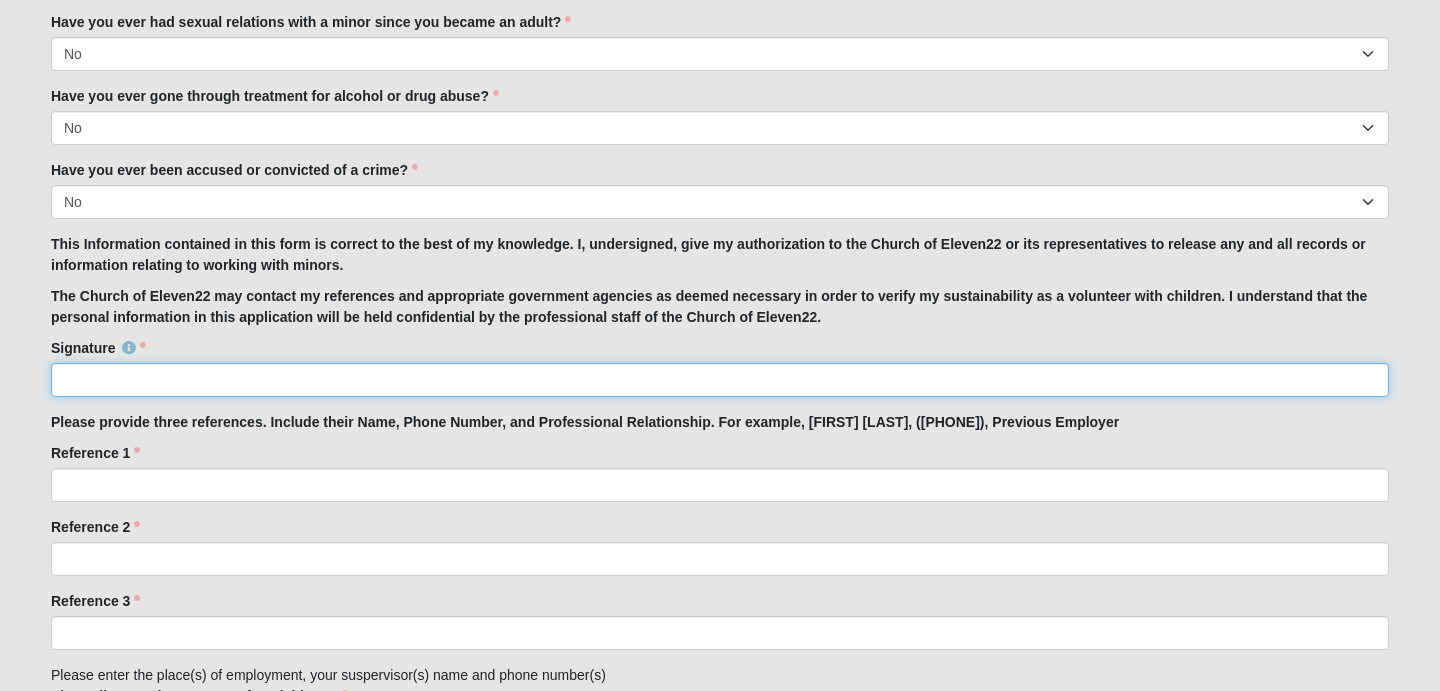 click on "Signature" at bounding box center (720, 380) 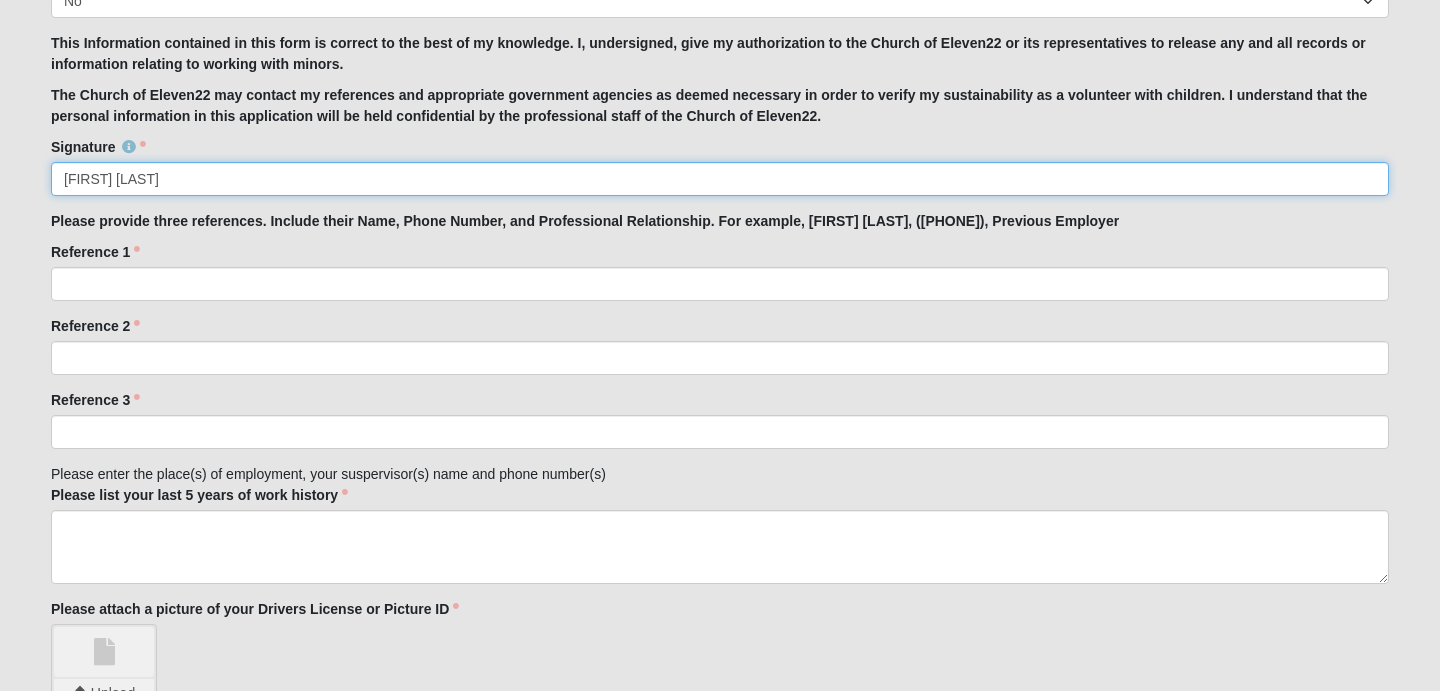 scroll, scrollTop: 2053, scrollLeft: 0, axis: vertical 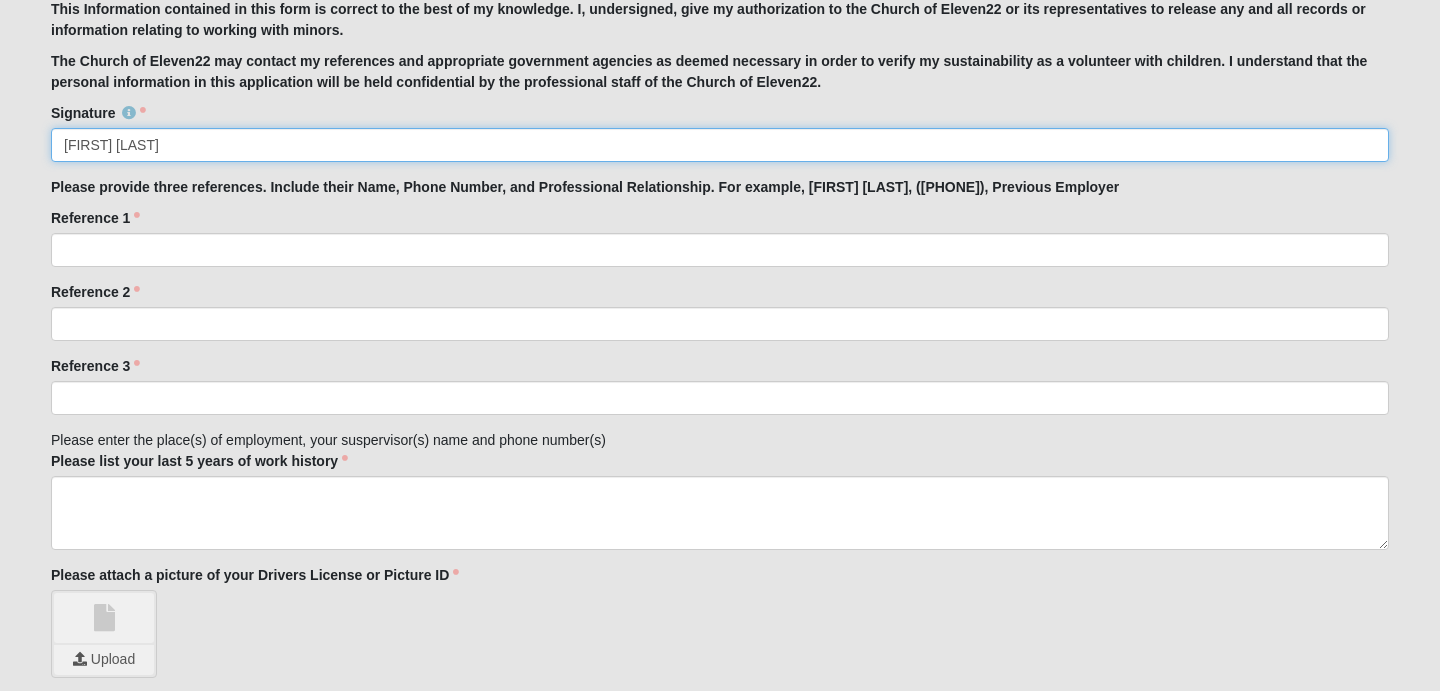 type on "[FIRST] [LAST]" 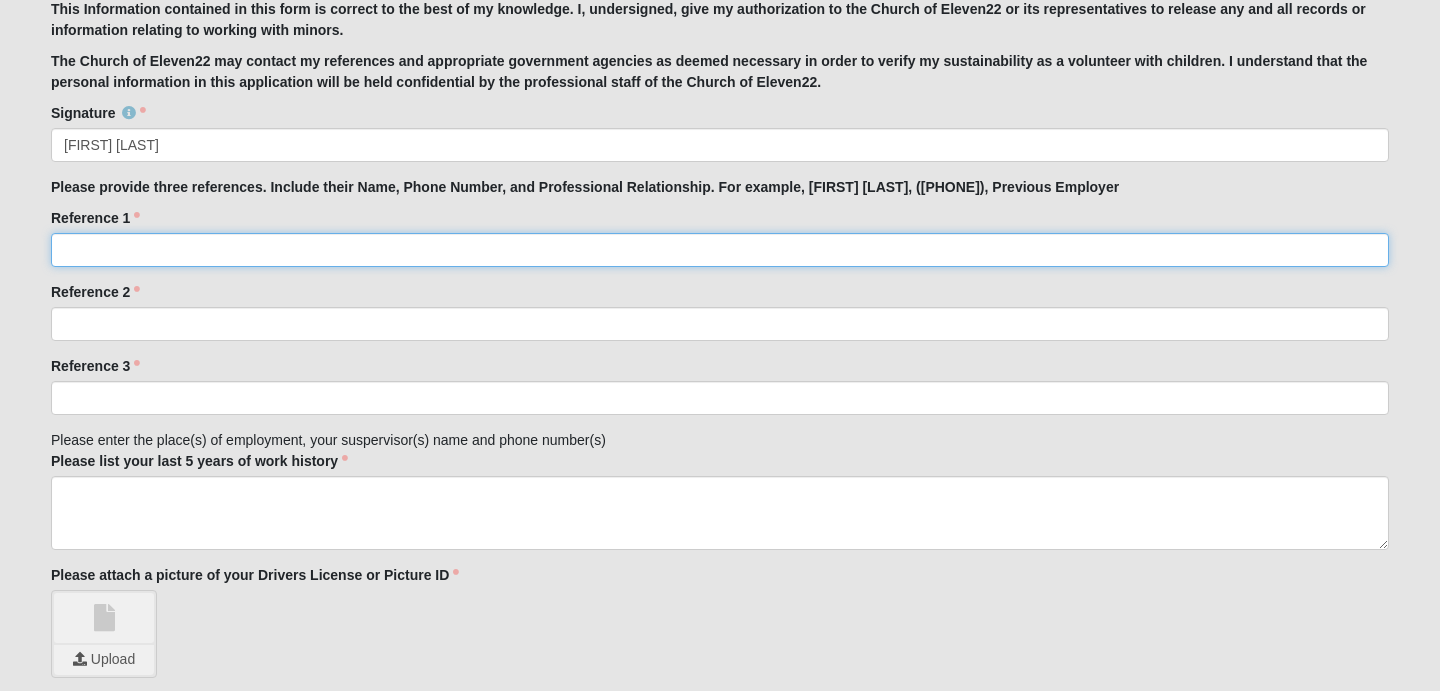 click on "Reference 1" at bounding box center [720, 250] 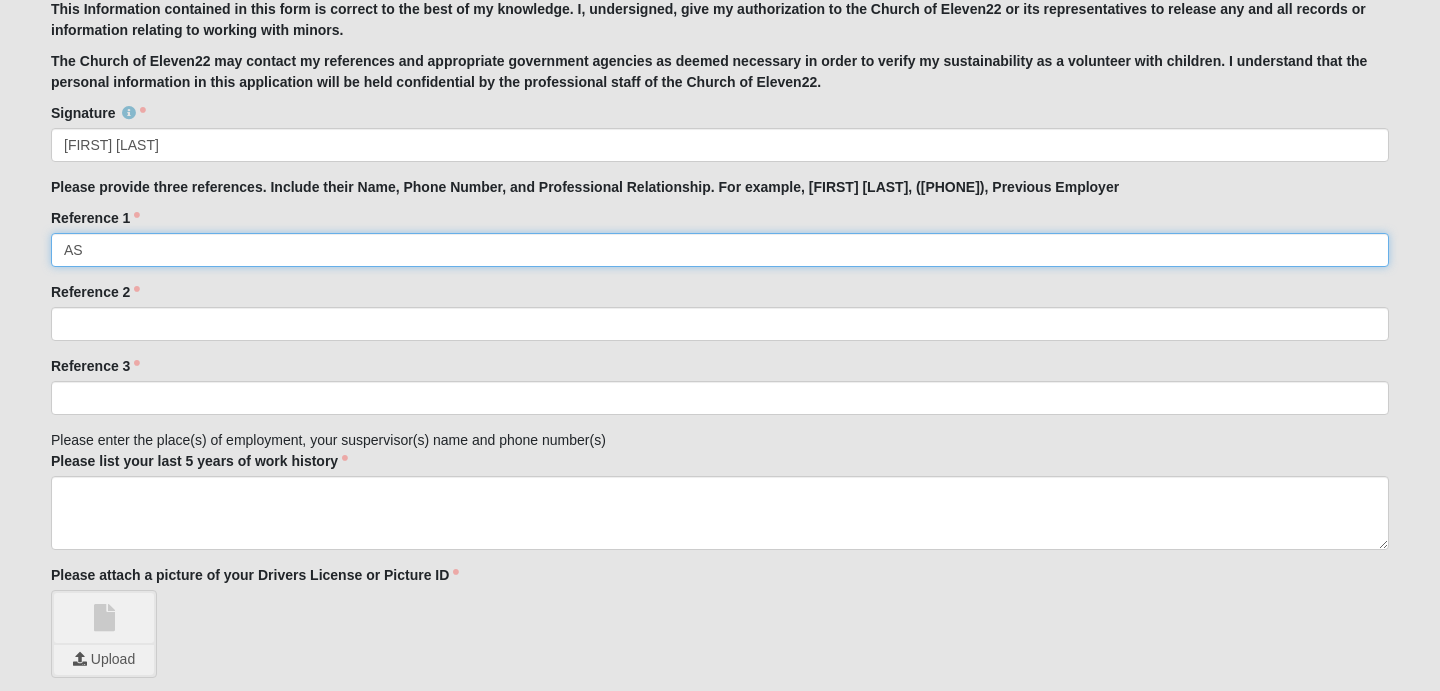 type on "A" 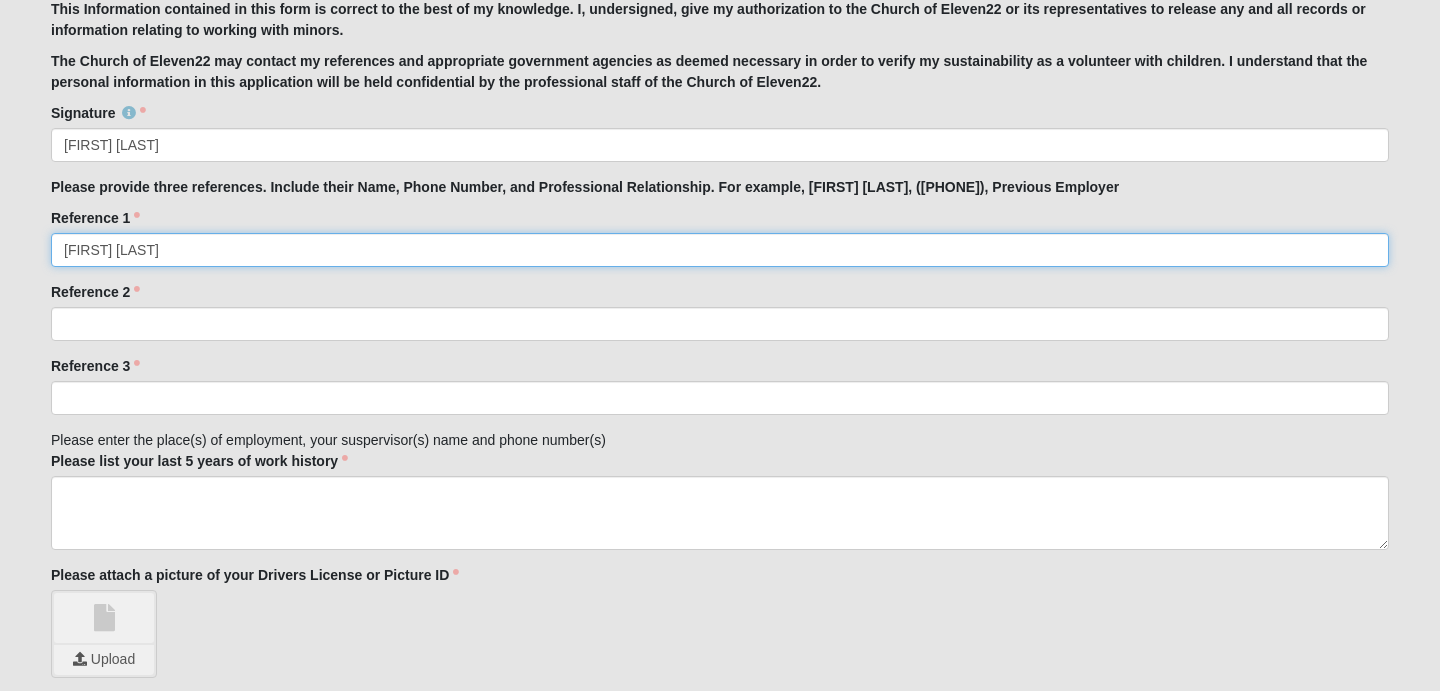 paste on "‭[PHONE]‬" 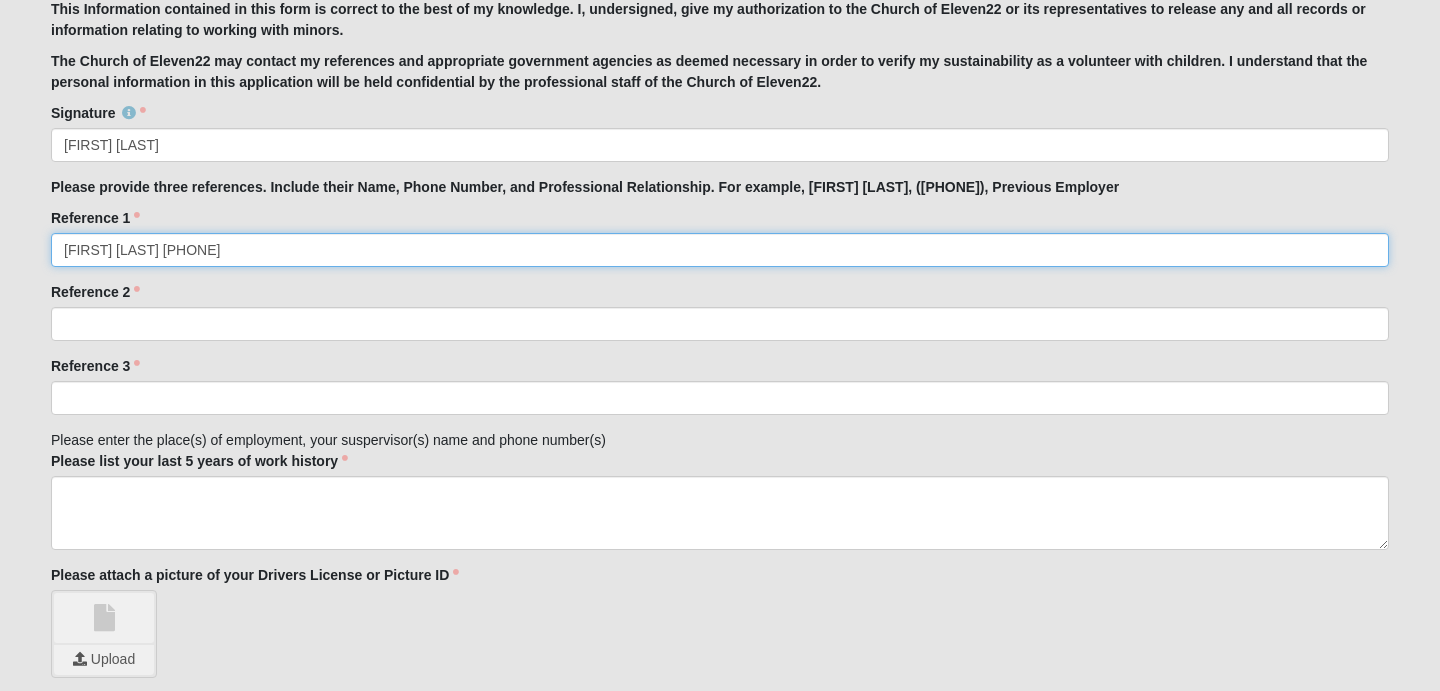 type on "[FIRST] [LAST] ‭[PHONE]‬" 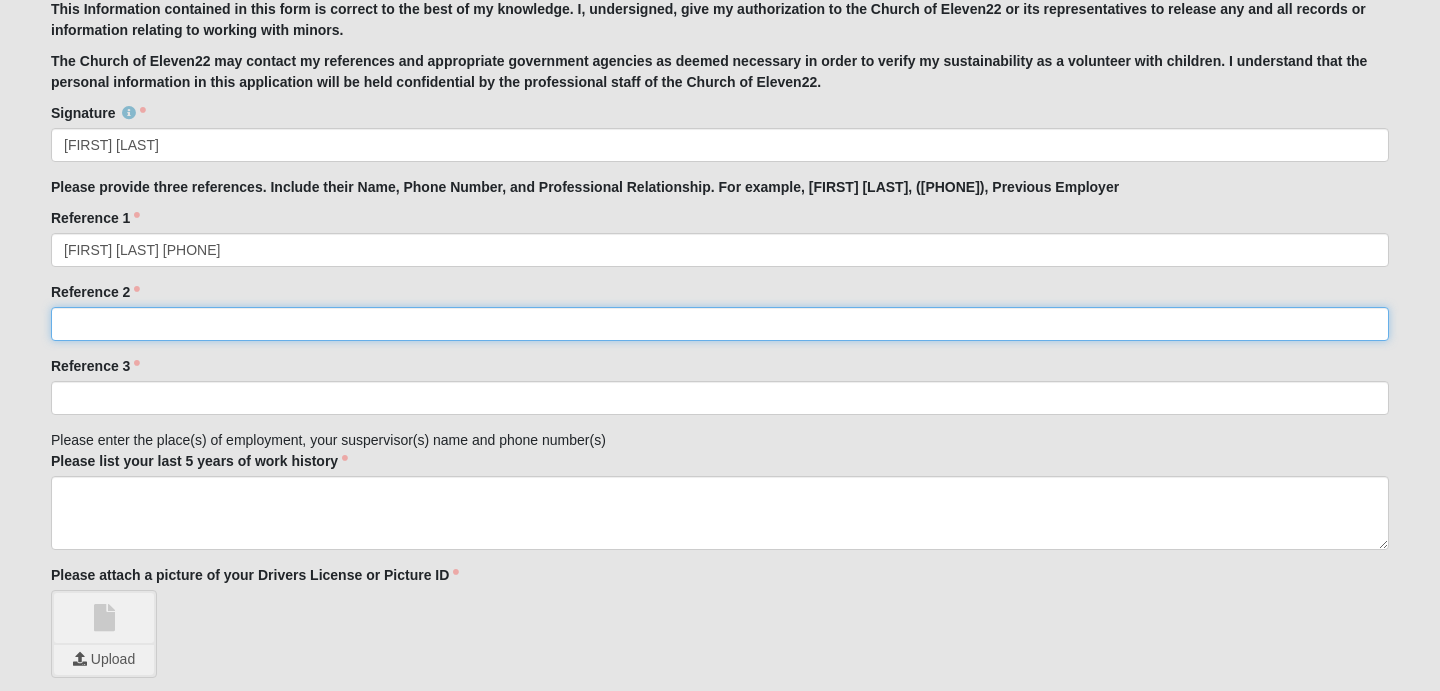 click on "Reference 2" at bounding box center [720, 324] 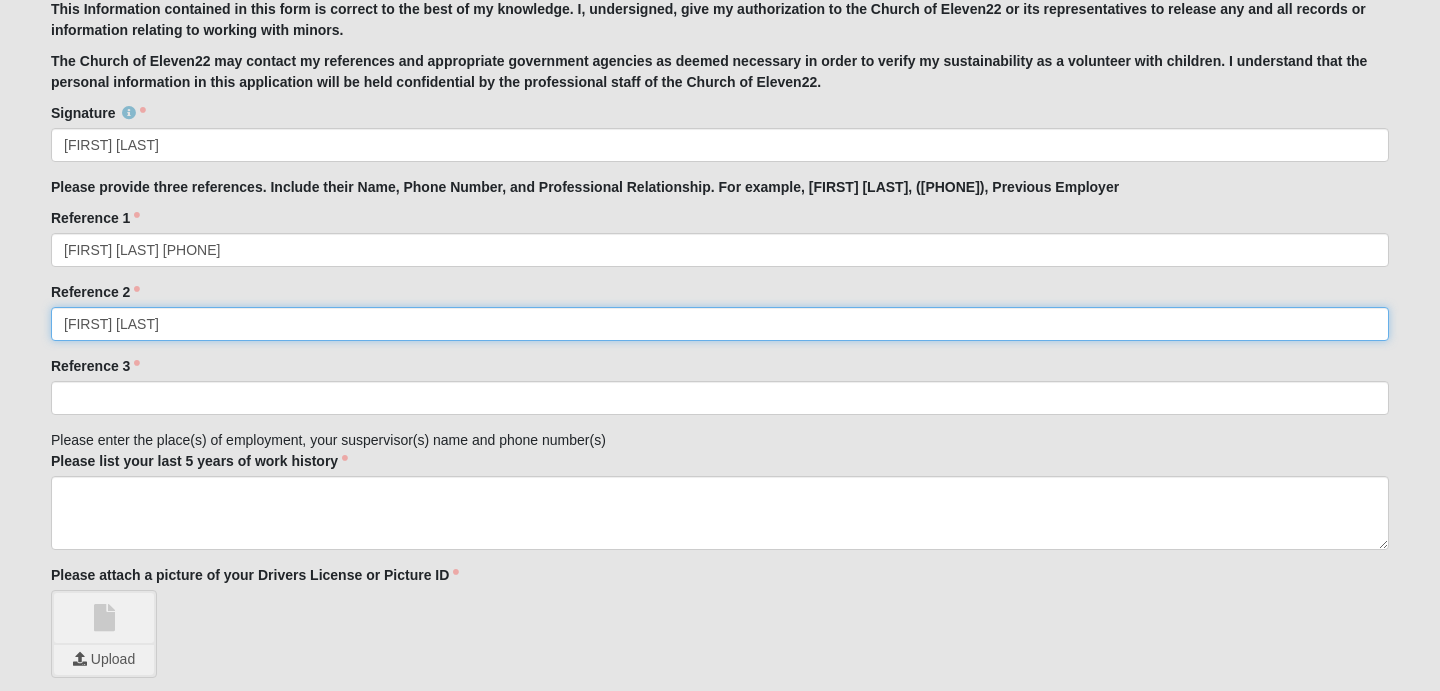type on "[FIRST] [LAST]" 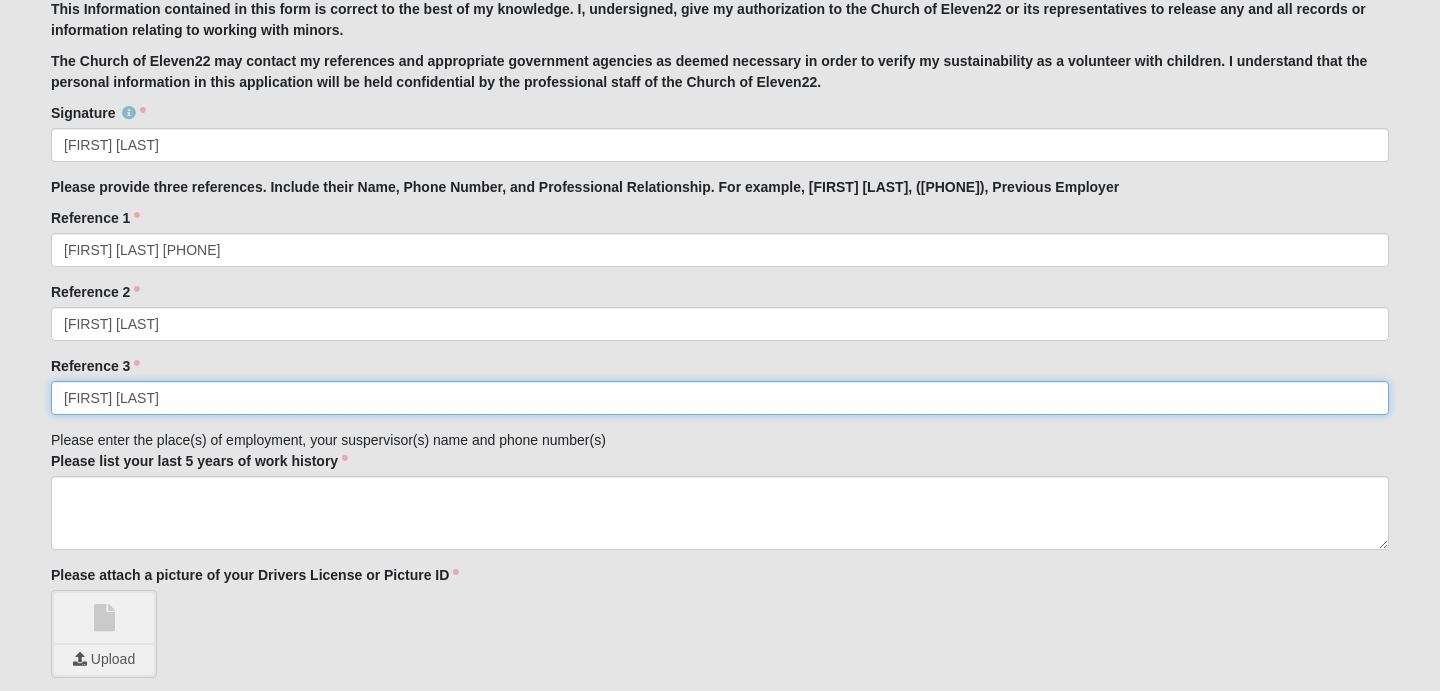 type on "[FIRST] [LAST]" 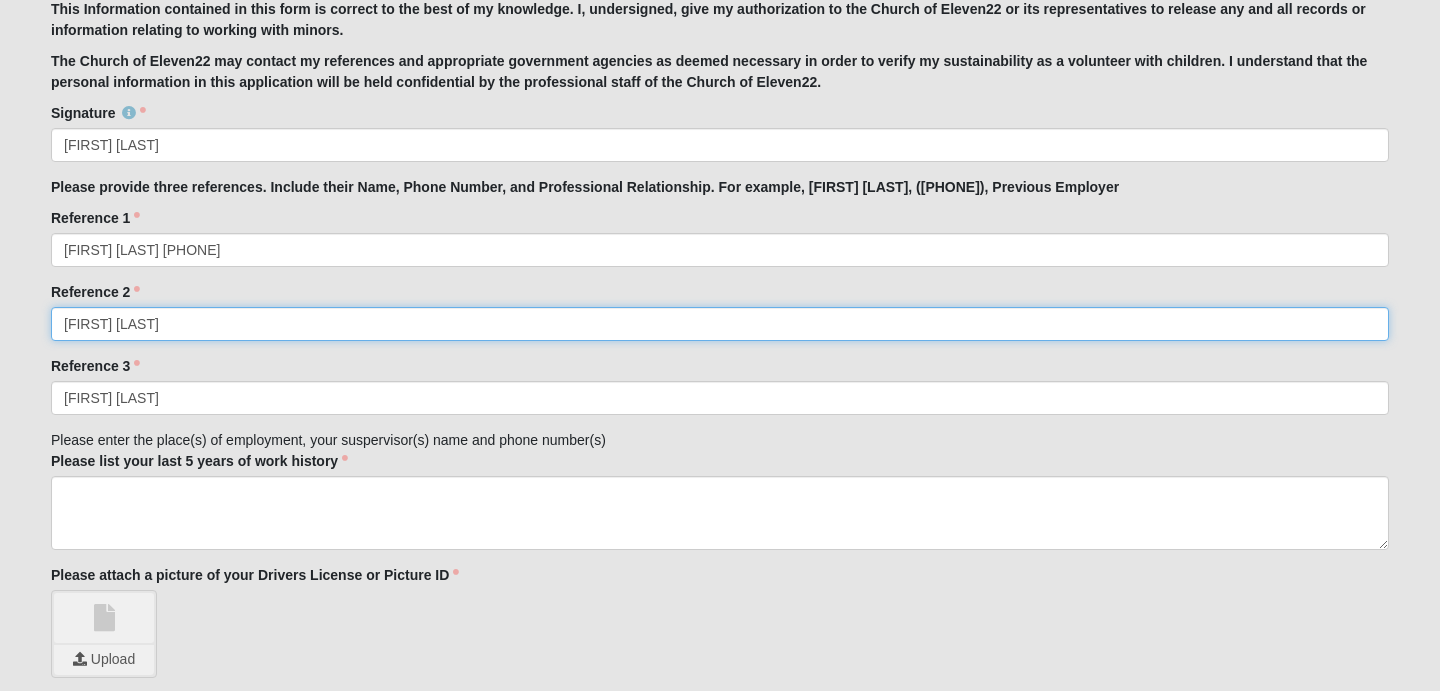 click on "[FIRST] [LAST]" at bounding box center [720, 324] 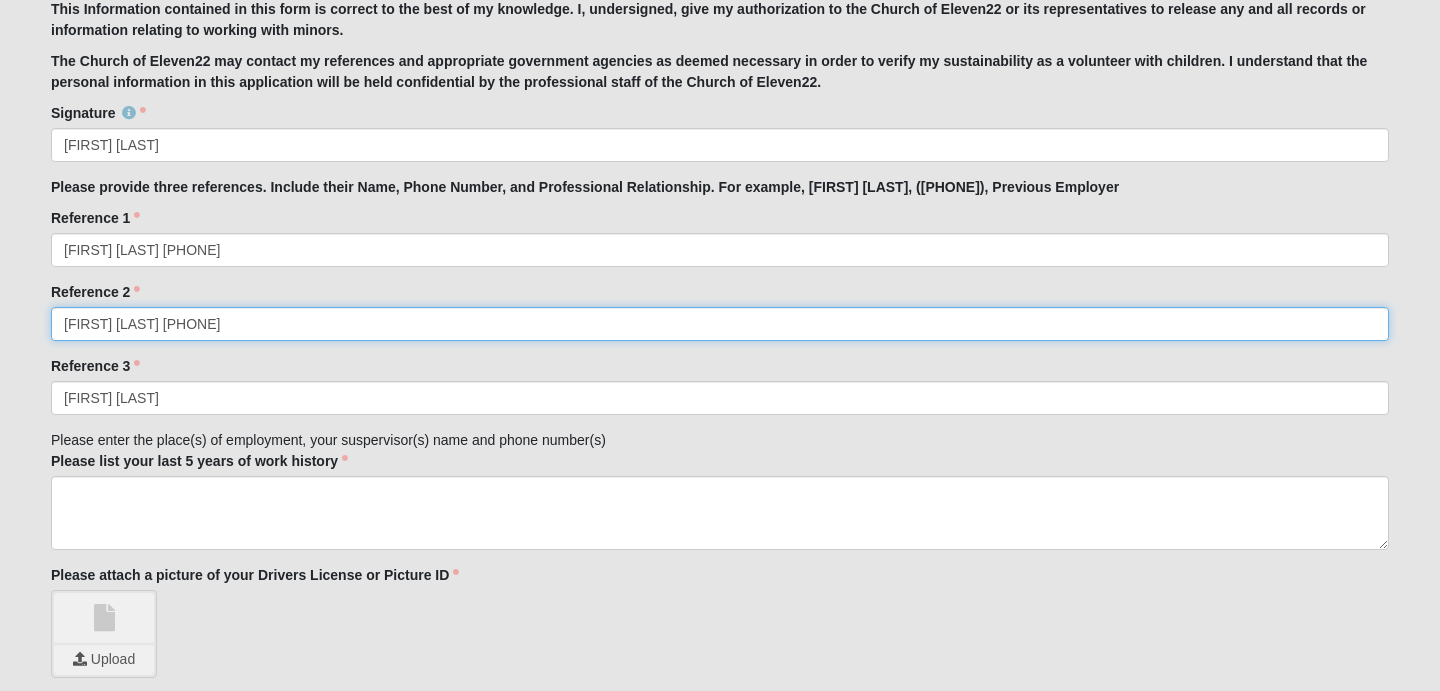 type on "[FIRST] [LAST] [PHONE]" 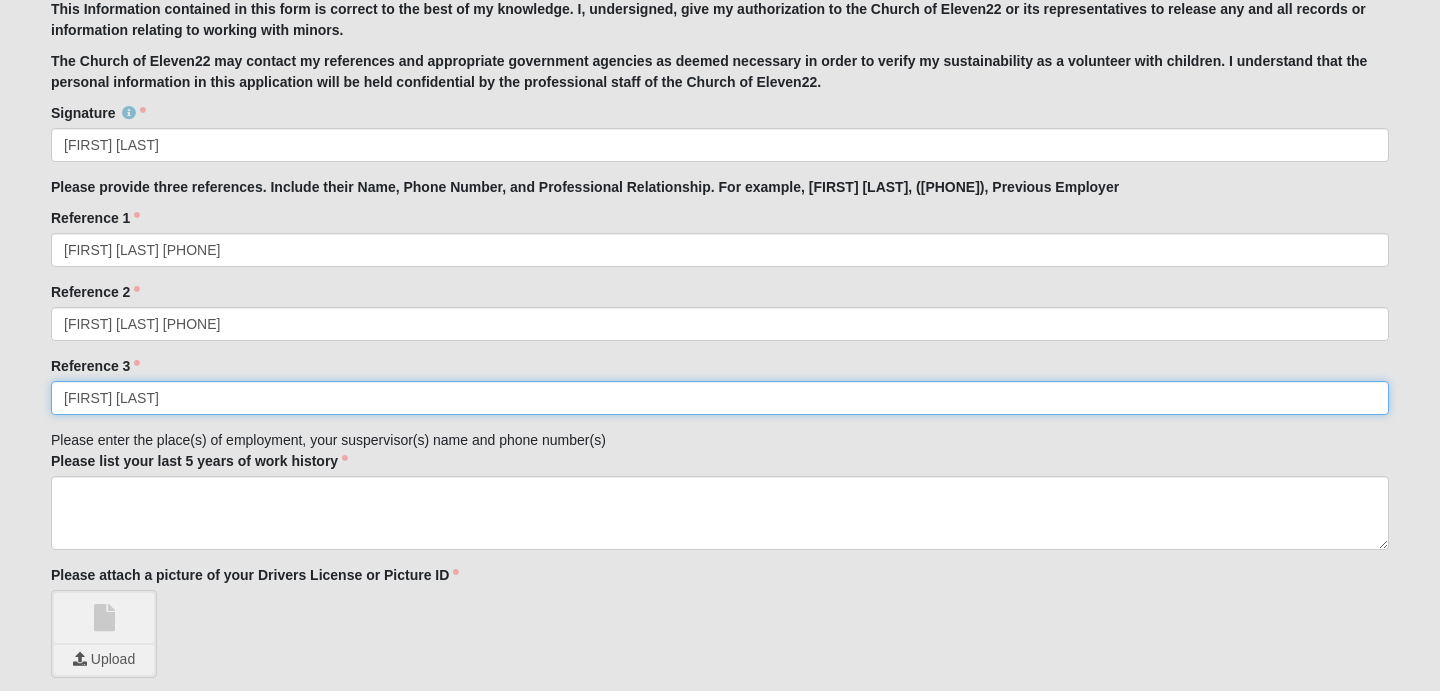 click on "[FIRST] [LAST]" at bounding box center (720, 398) 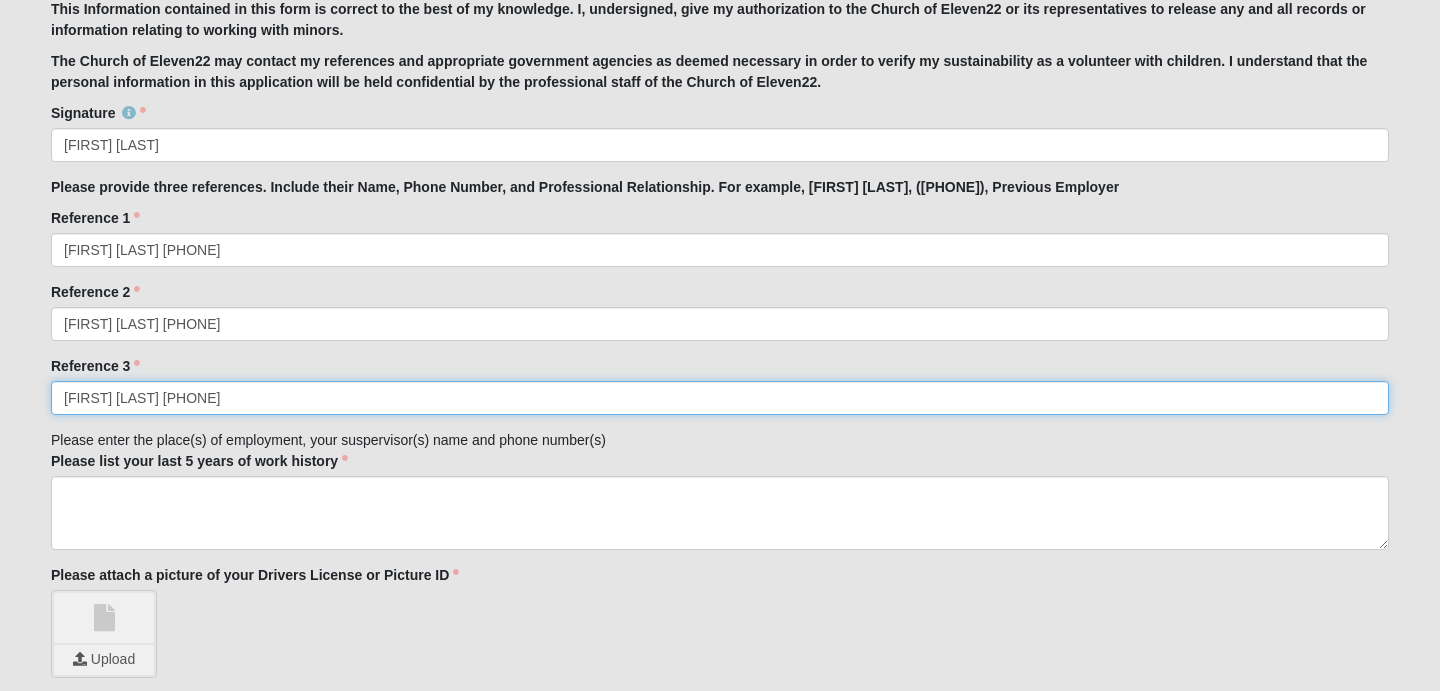 type on "[FIRST] [LAST] [PHONE]" 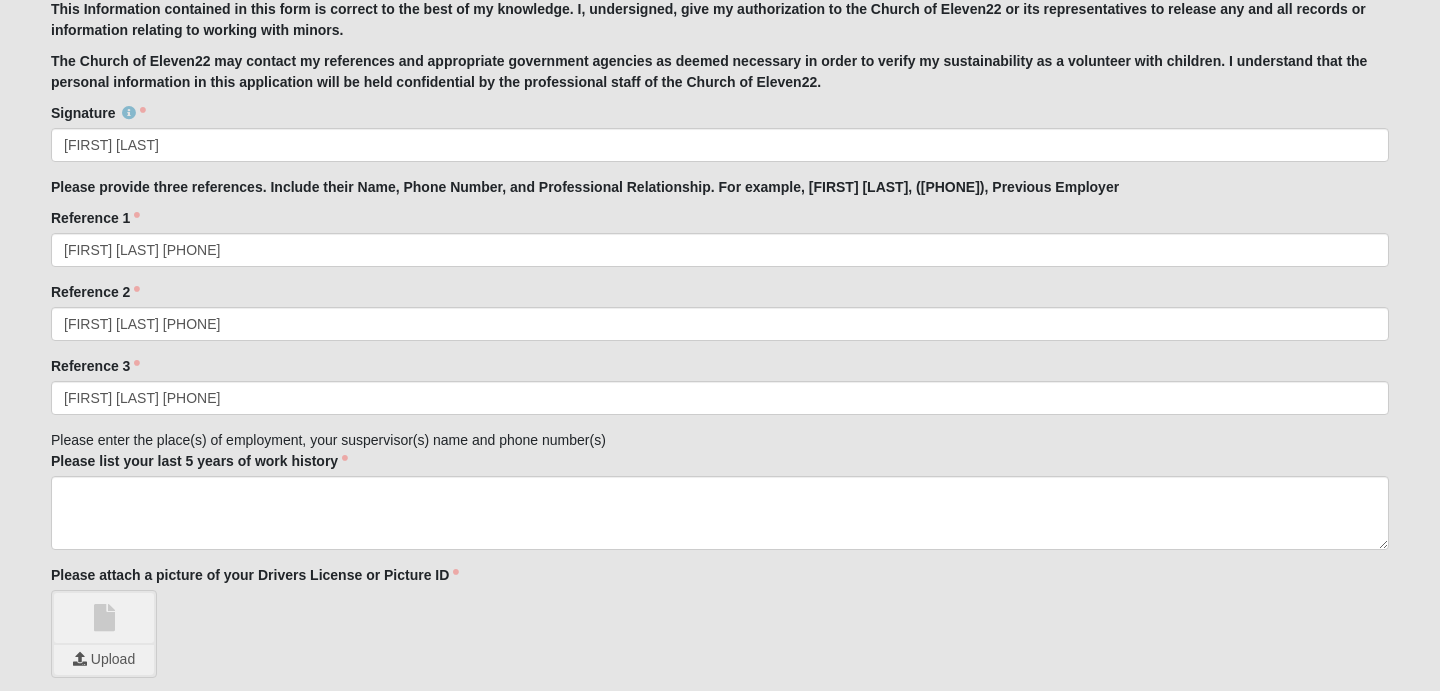 click on "Applicant is in the same immediate family as
[FIRST] [LAST]
None of the above
Answer to which family is required.
Family Member to Register
[FIRST] [LAST]
[FIRST] [LAST]
[FIRST] [LAST]
Page Title
First Name
[FIRST]
First Name is required.
Last Name
[LAST]
Last Name is required.
Email
[EMAIL]
Email address is not valid
Email is required.
Mobile
([PHONE])
Mobile is required.
Gender
Male
Female
Gender is required.
Jan" at bounding box center [720, 1604] 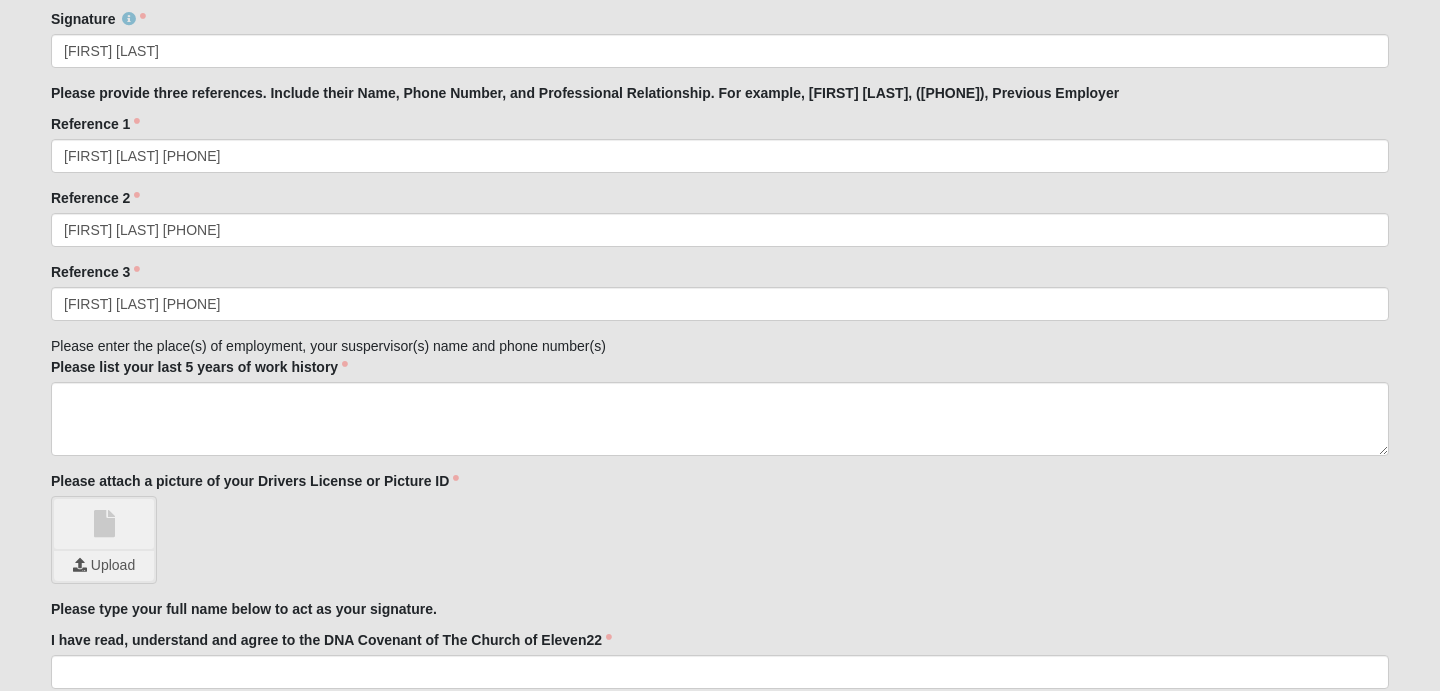 scroll, scrollTop: 2149, scrollLeft: 0, axis: vertical 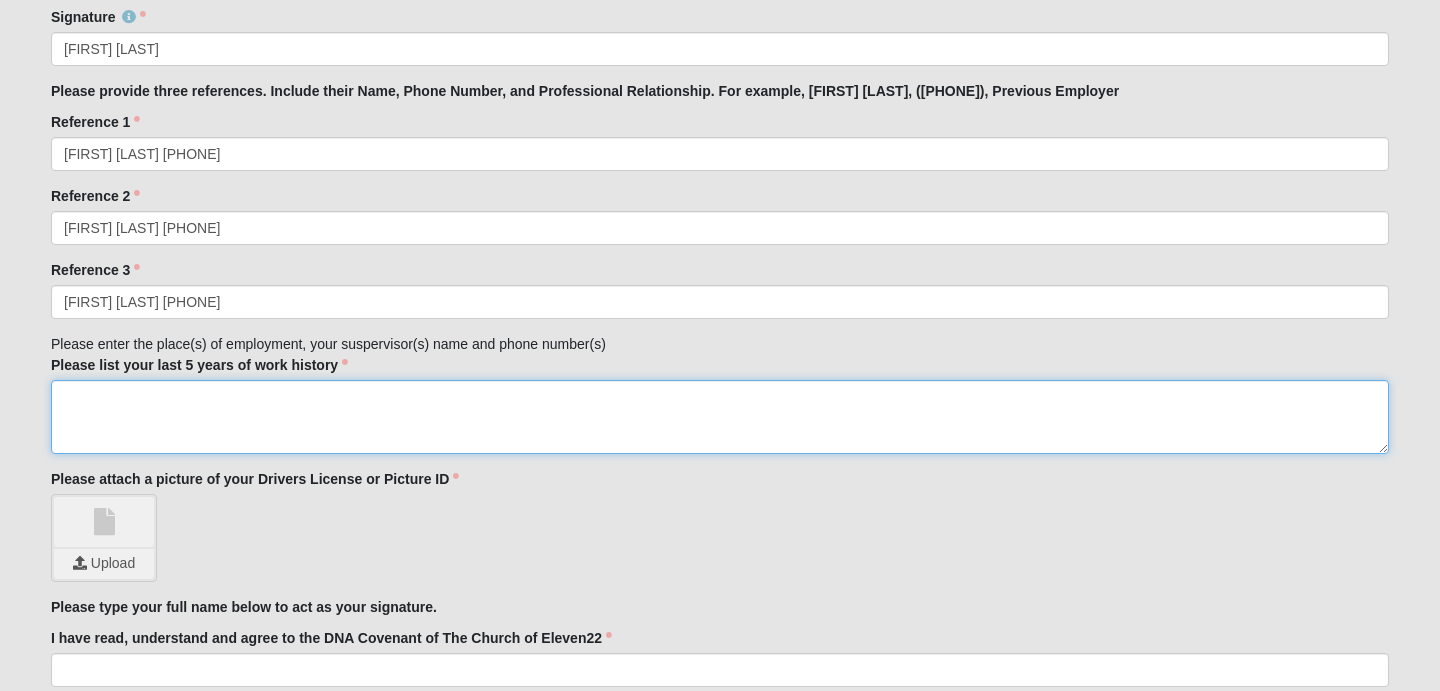 click on "Please list your last 5 years of work history" at bounding box center (720, 417) 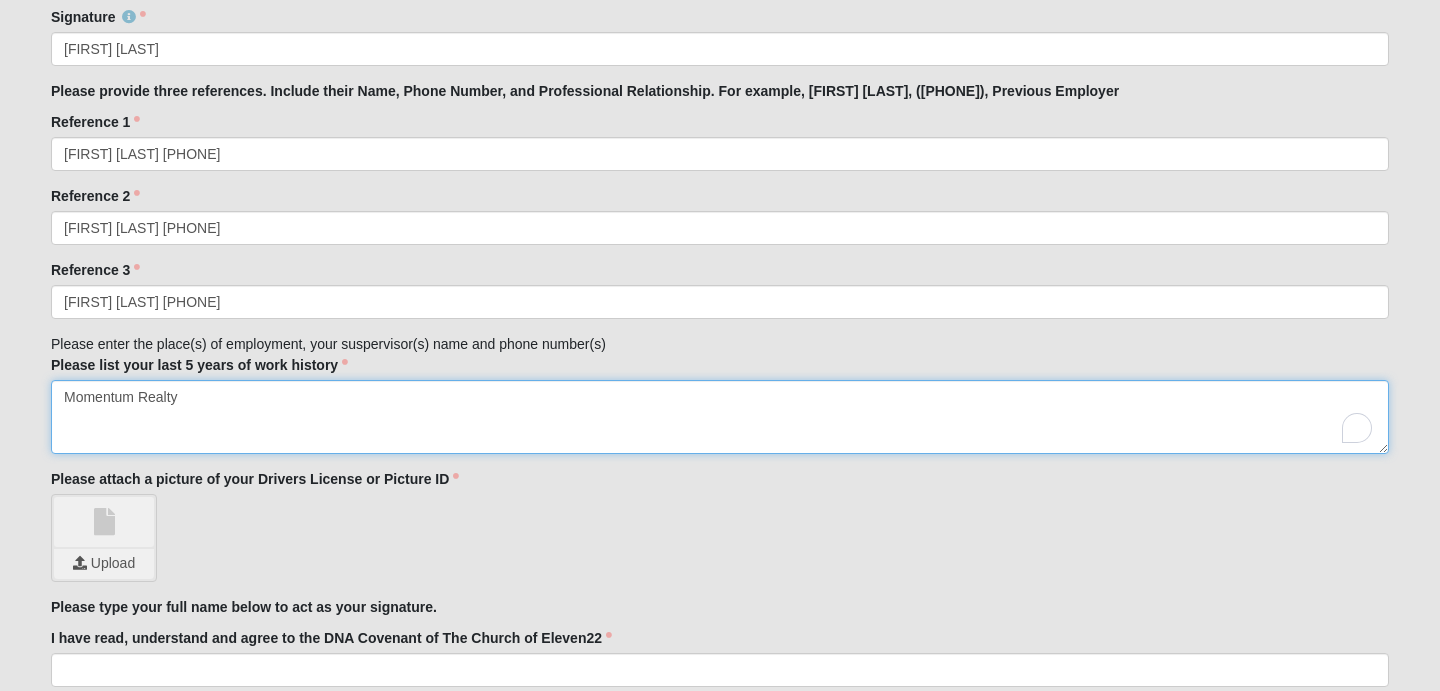 paste on "([PHONE])" 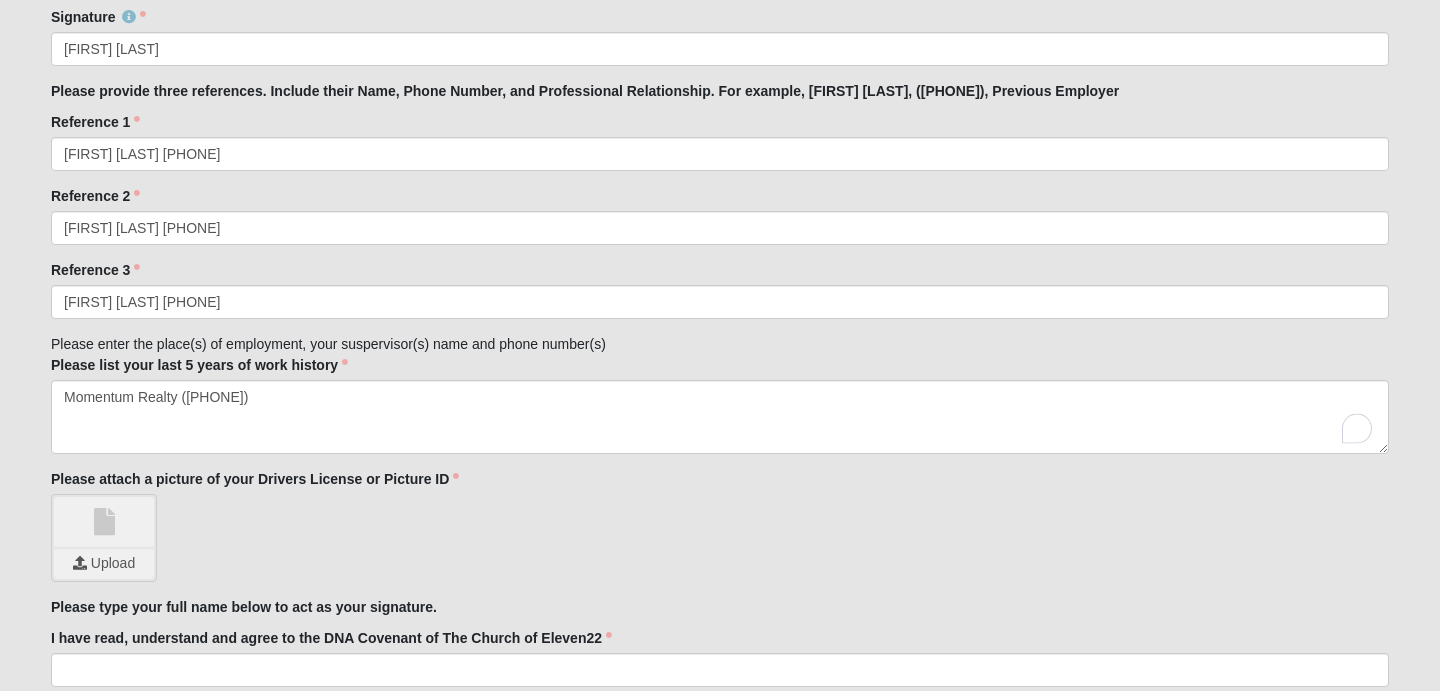 click on "Upload" at bounding box center (720, 538) 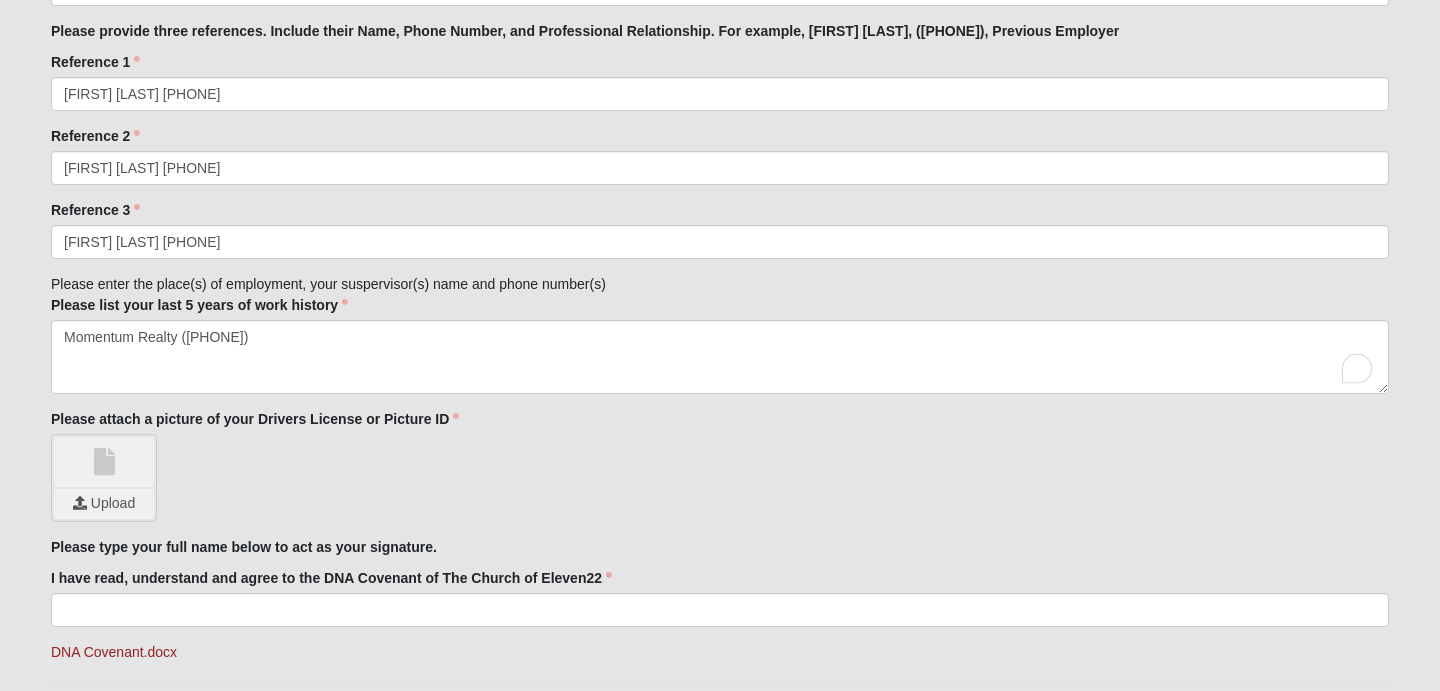 scroll, scrollTop: 2210, scrollLeft: 0, axis: vertical 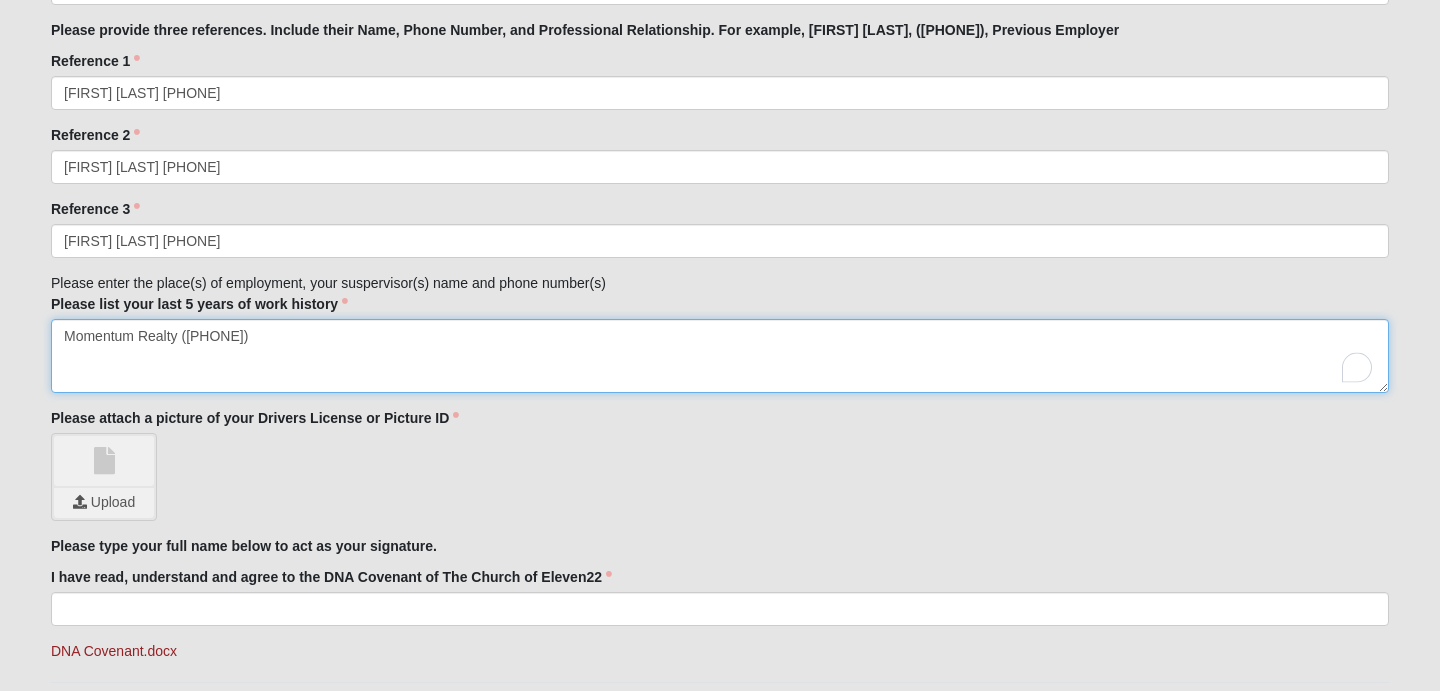click on "Momentum Realty ([PHONE])" at bounding box center [720, 356] 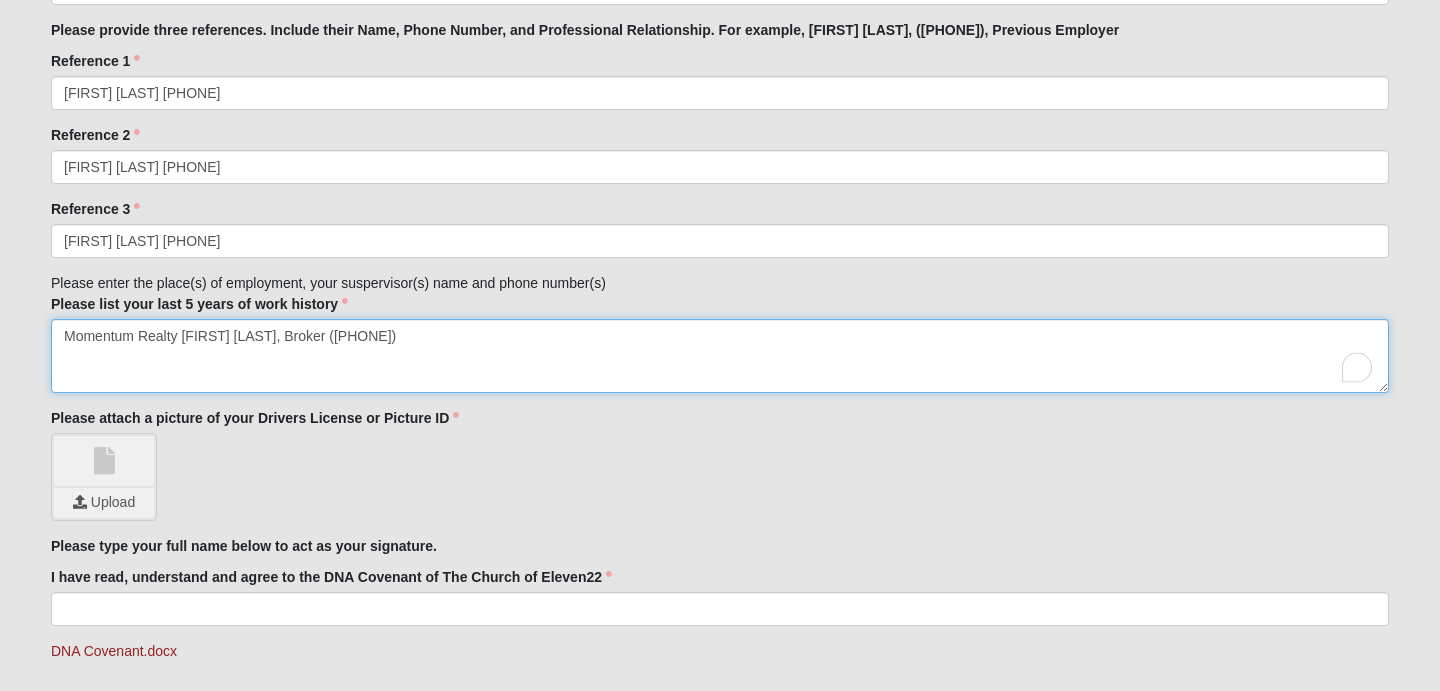 type on "Momentum Realty [FIRST] [LAST], Broker ([PHONE])" 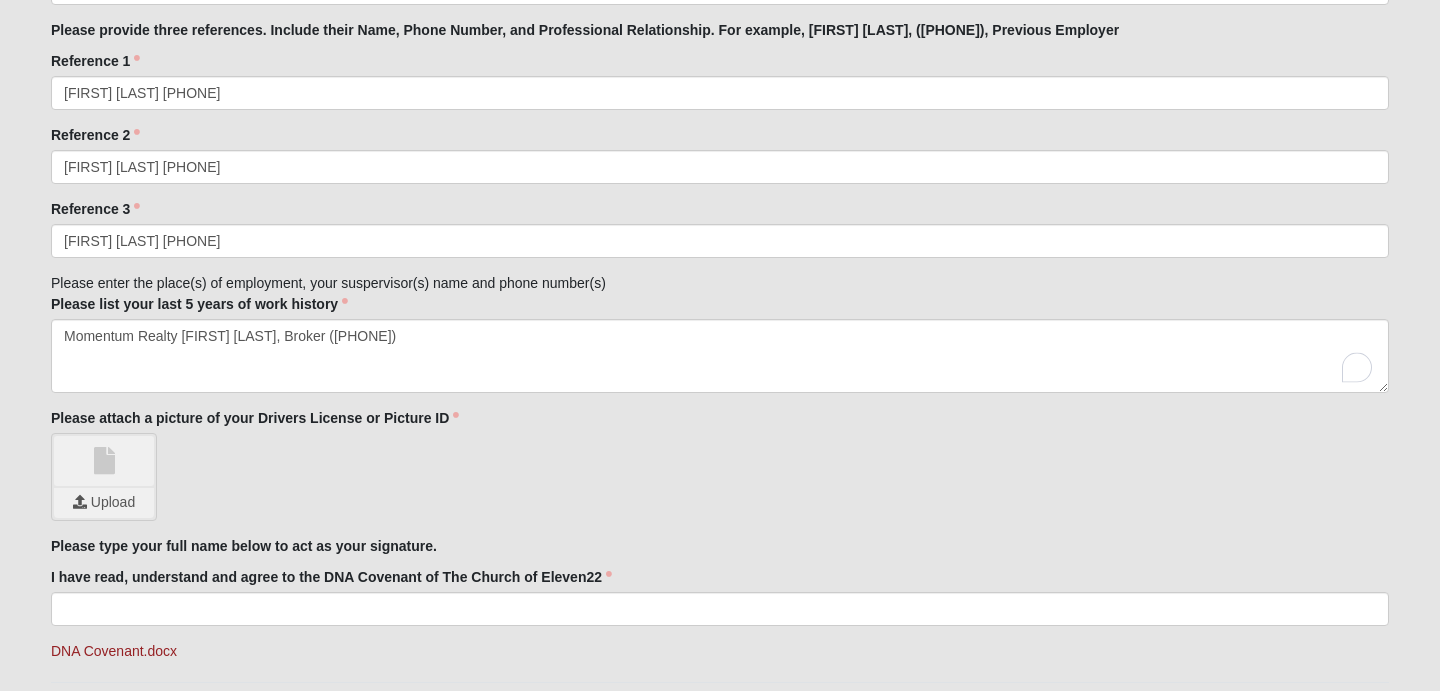 click on "Upload" at bounding box center (720, 477) 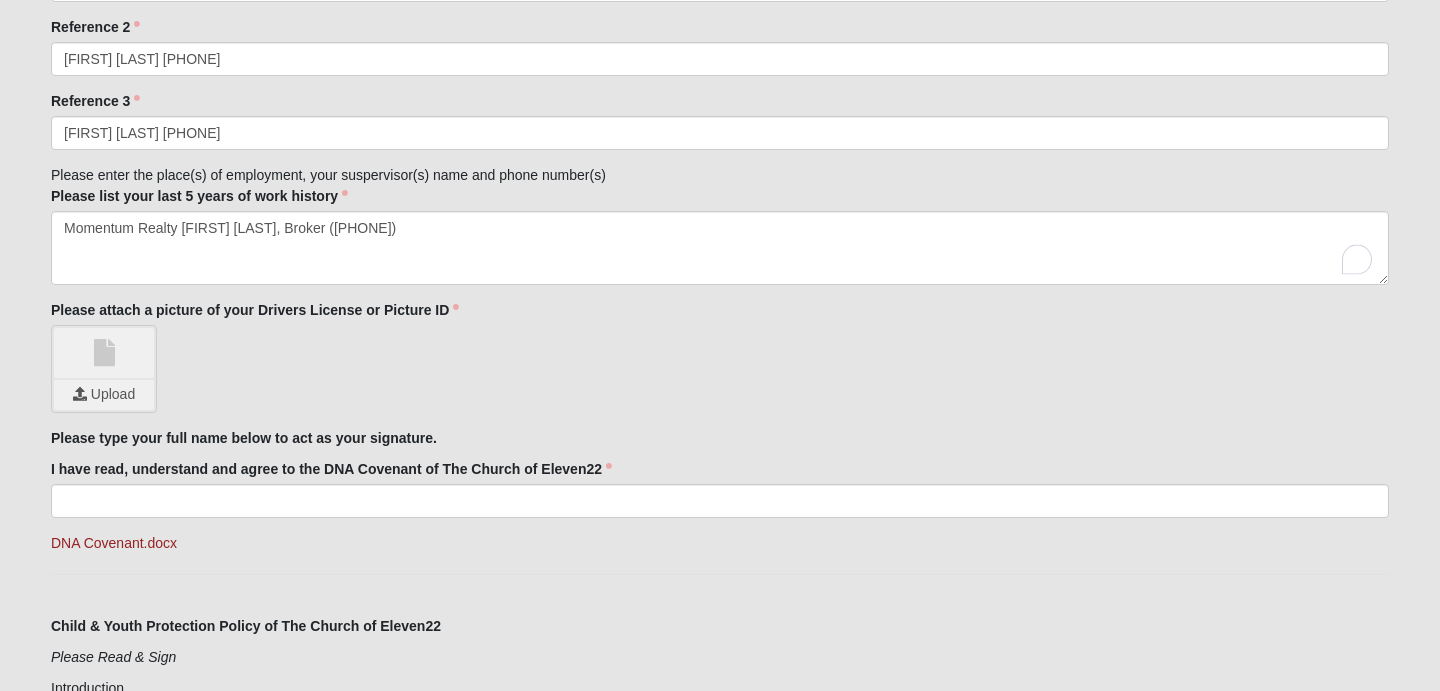 scroll, scrollTop: 2354, scrollLeft: 0, axis: vertical 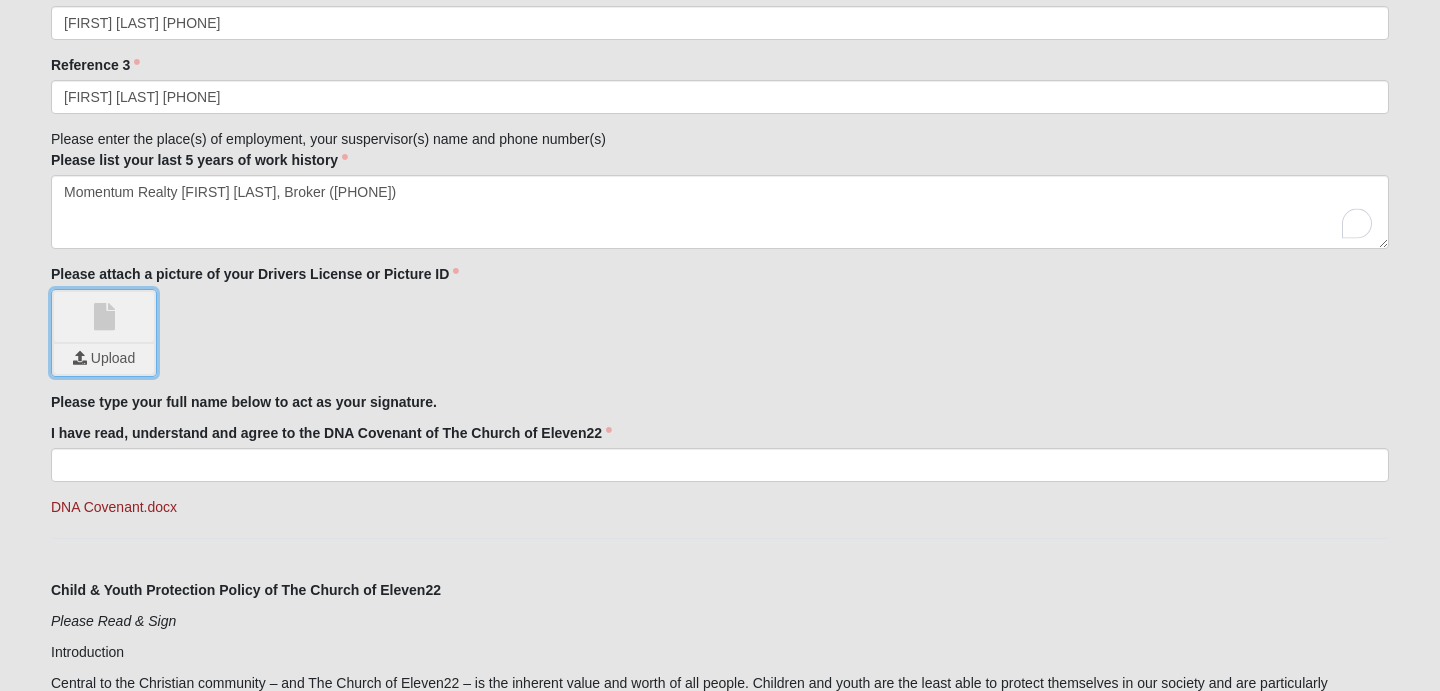 click at bounding box center [104, 359] 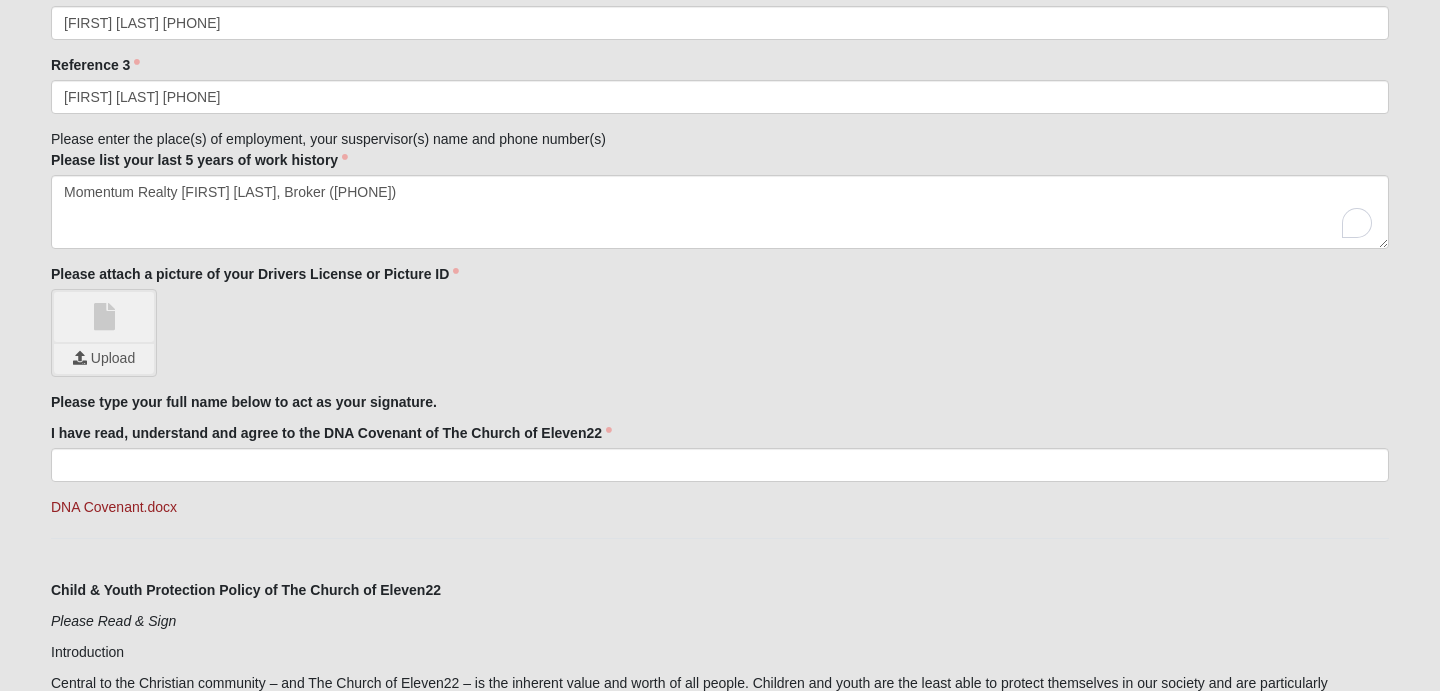 click at bounding box center [104, 317] 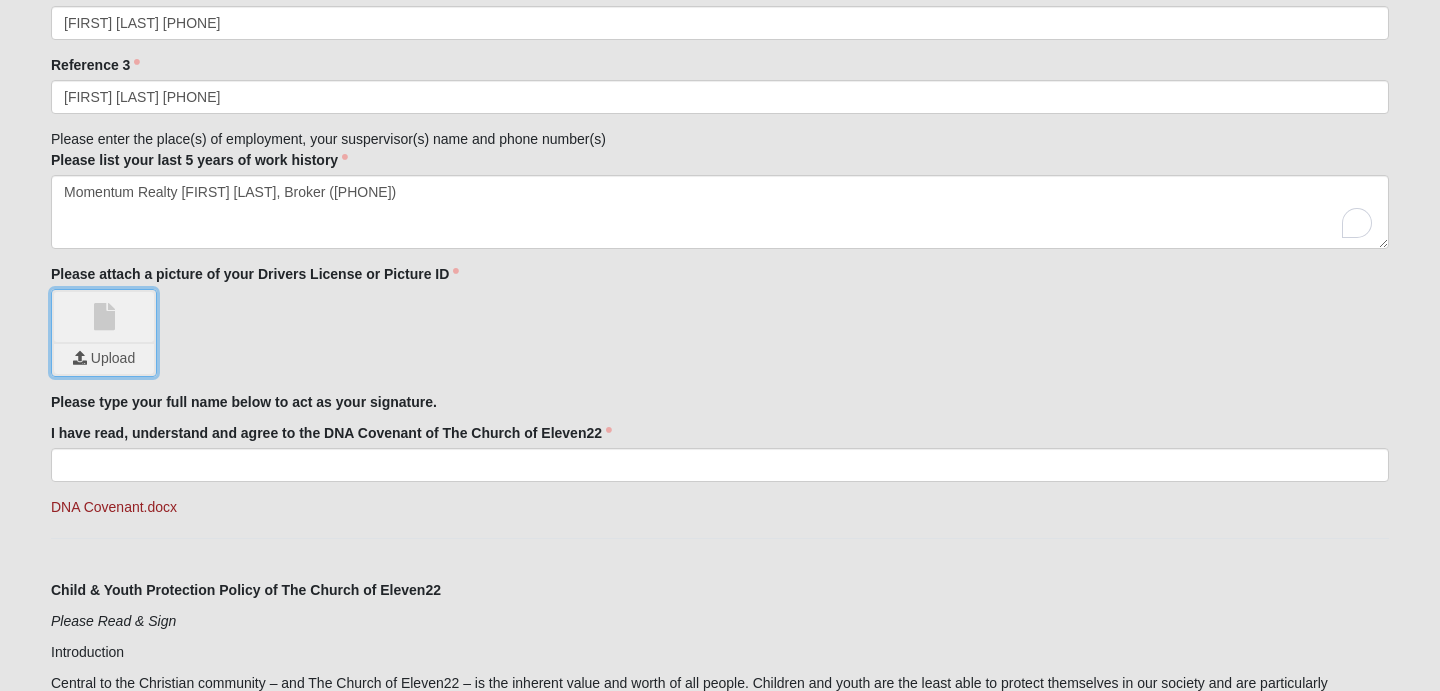 click at bounding box center [104, 359] 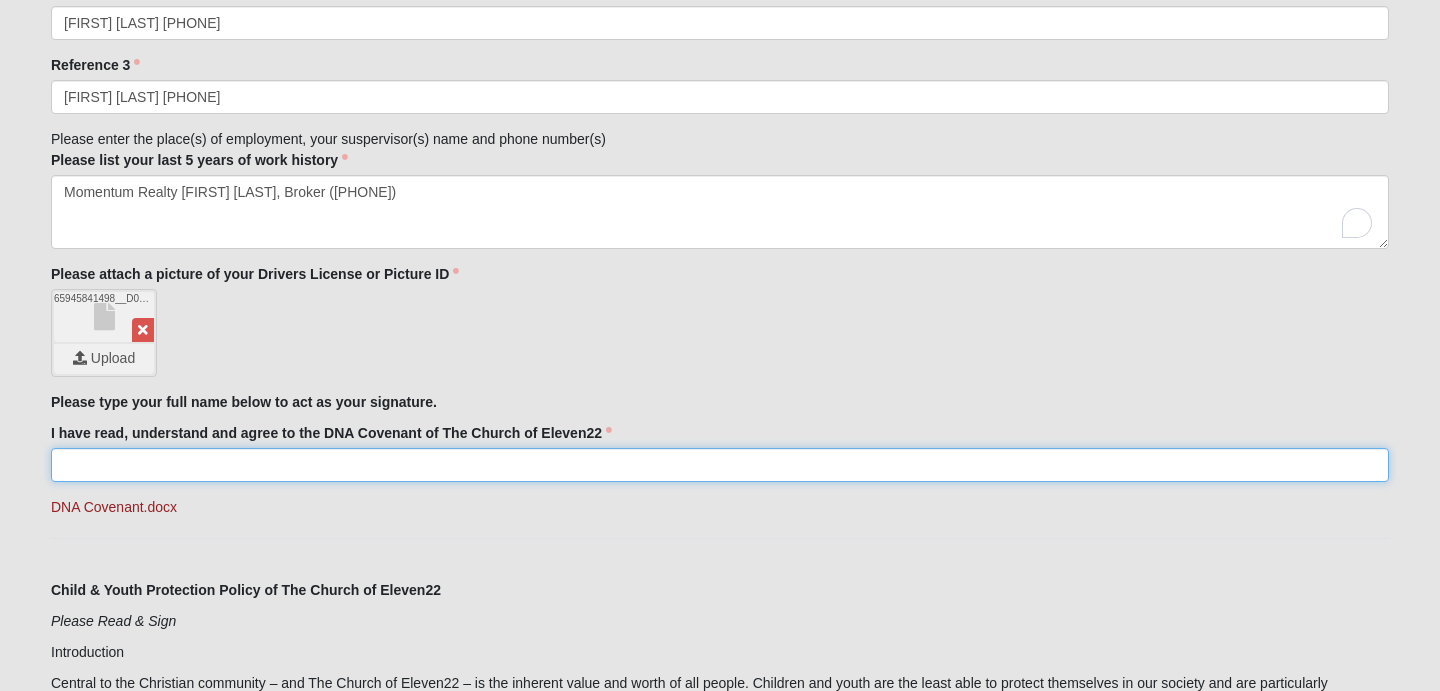 click on "I have read, understand and agree to the DNA Covenant of The Church of Eleven22" at bounding box center [720, 465] 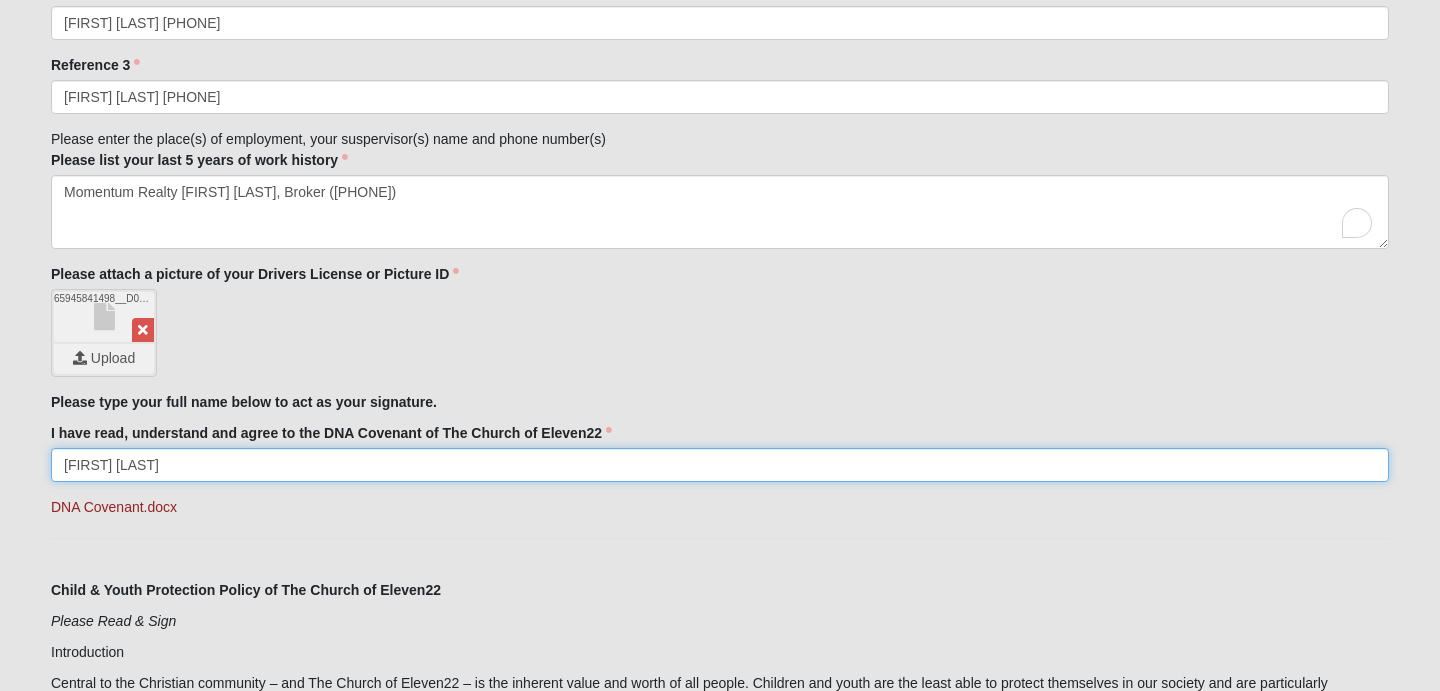 type on "[FIRST] [LAST]" 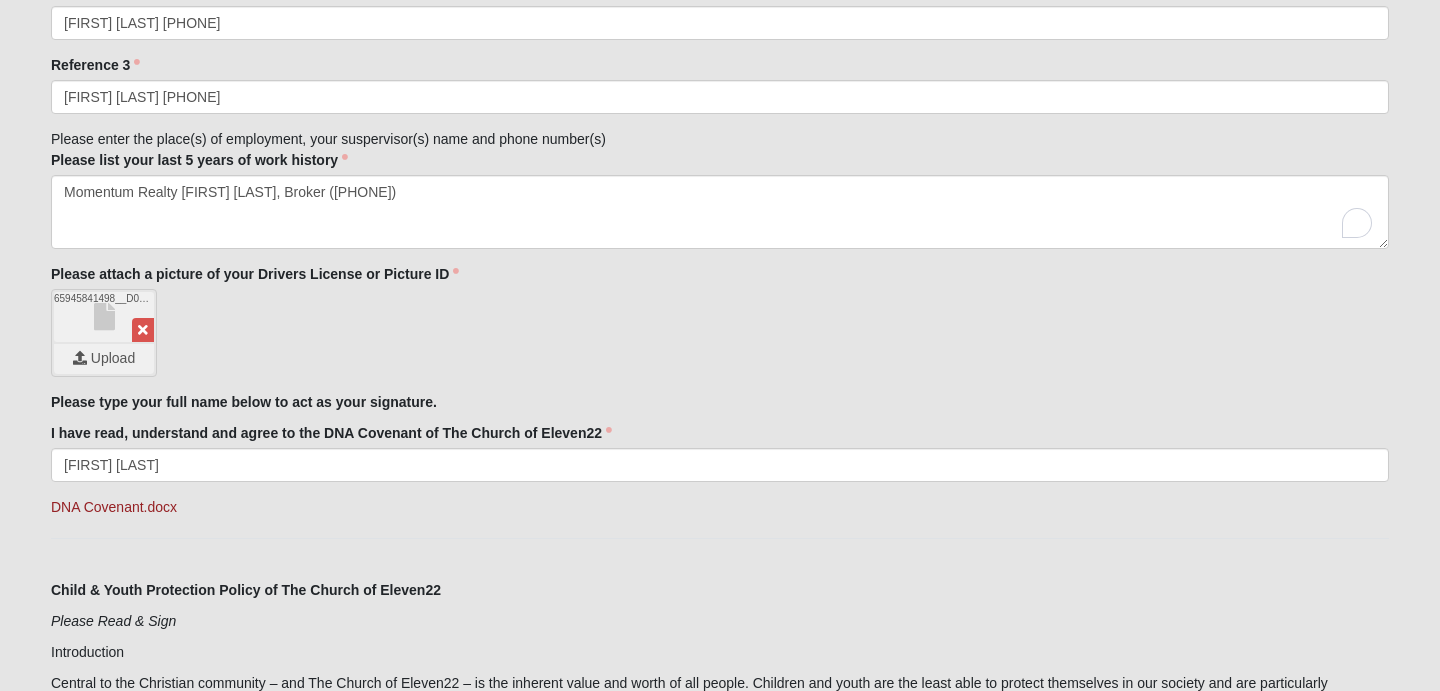 click on "Applicant is in the same immediate family as
[FIRST] [LAST]
None of the above
Answer to which family is required.
Family Member to Register
[FIRST] [LAST]
[FIRST] [LAST]
[FIRST] [LAST]
Page Title
First Name
[FIRST]
First Name is required.
Last Name
[LAST]
Last Name is required.
Email
[EMAIL]
Email address is not valid
Email is required.
Mobile
([PHONE])
Mobile is required.
Gender
Male
Female
Gender is required.
Jan" at bounding box center (720, 1303) 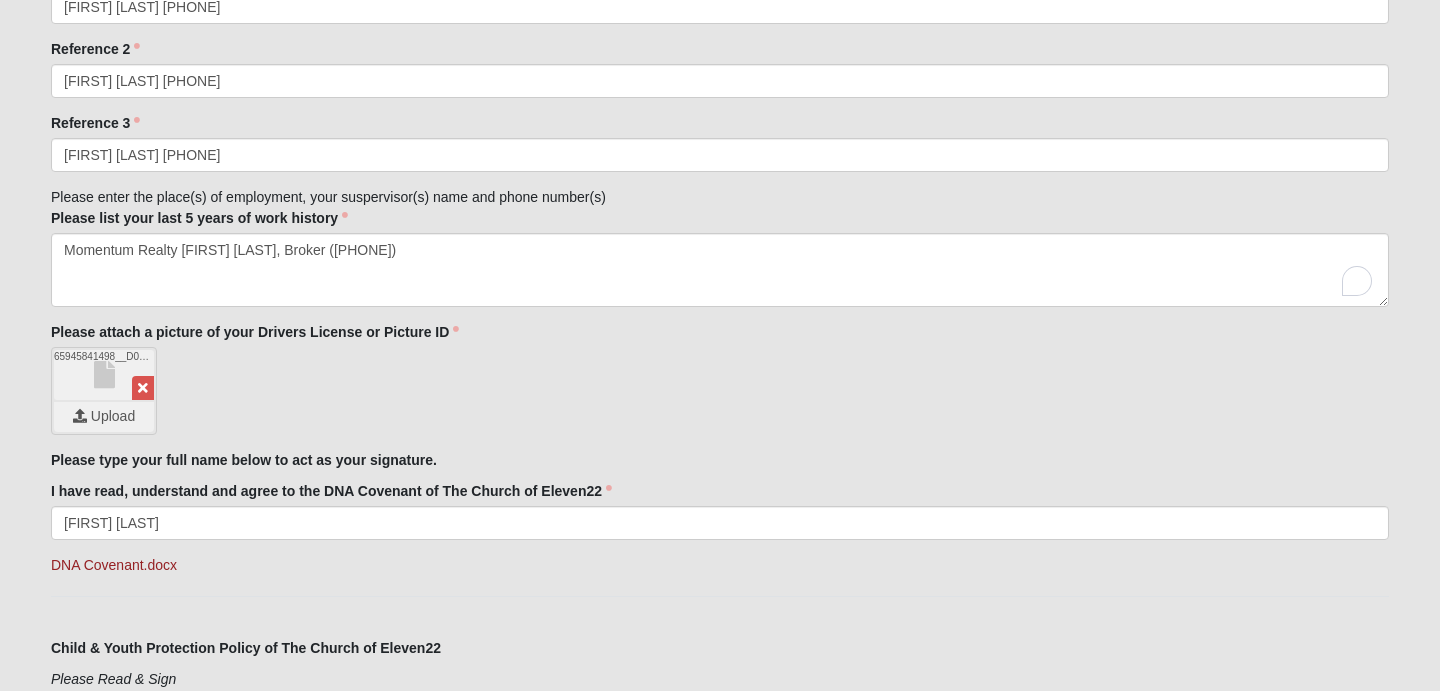 scroll, scrollTop: 2294, scrollLeft: 0, axis: vertical 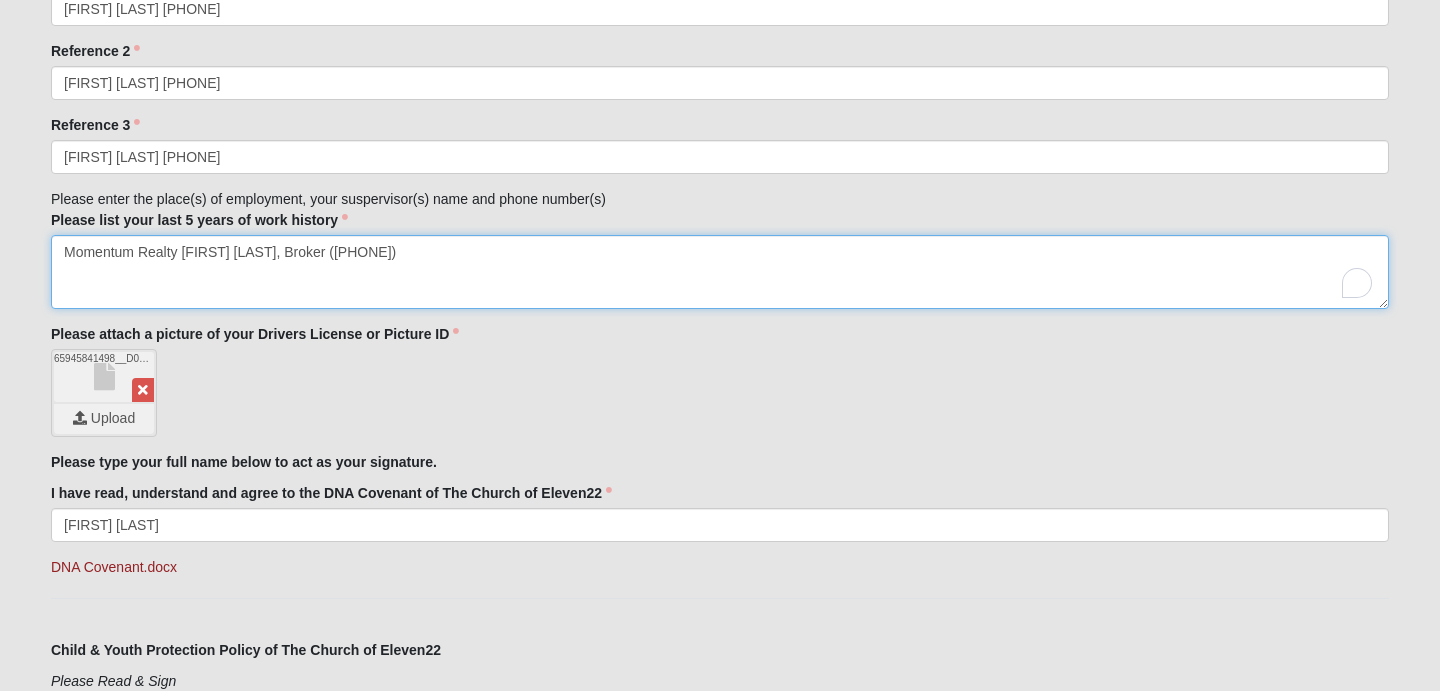 click on "Momentum Realty [FIRST] [LAST], Broker ([PHONE])" at bounding box center [720, 272] 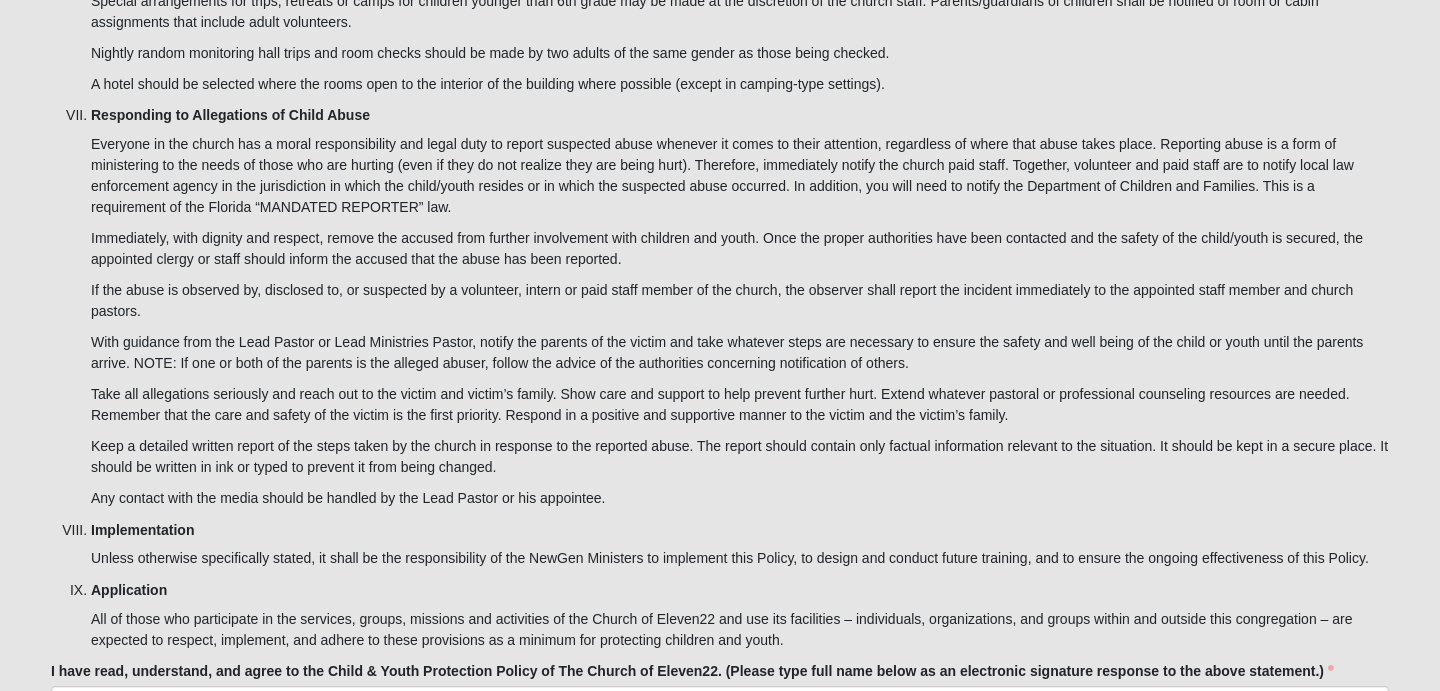 scroll, scrollTop: 6519, scrollLeft: 0, axis: vertical 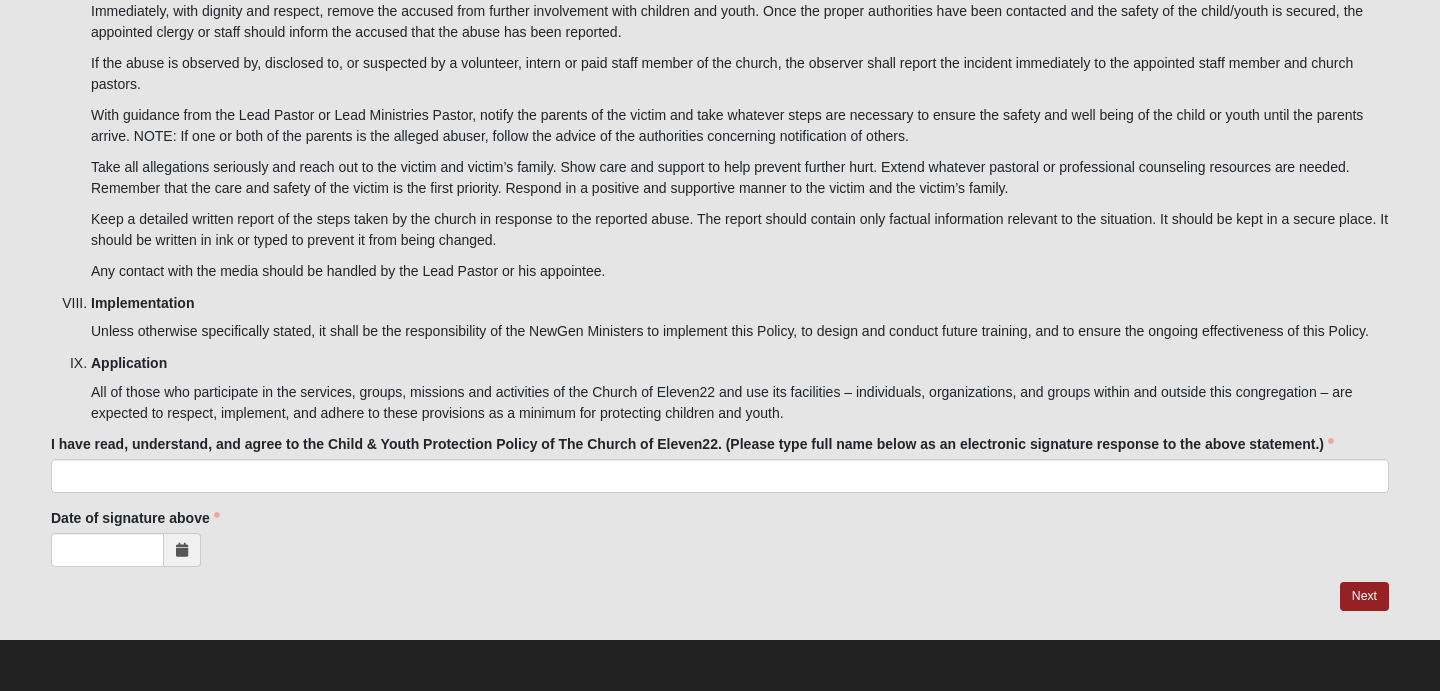 type on "Momentum Realty [FIRST] [LAST], Broker ([PHONE])
I have an appointment to change change my name on August 20th from [FIRST] [LAST] to [FIRST] [LAST]" 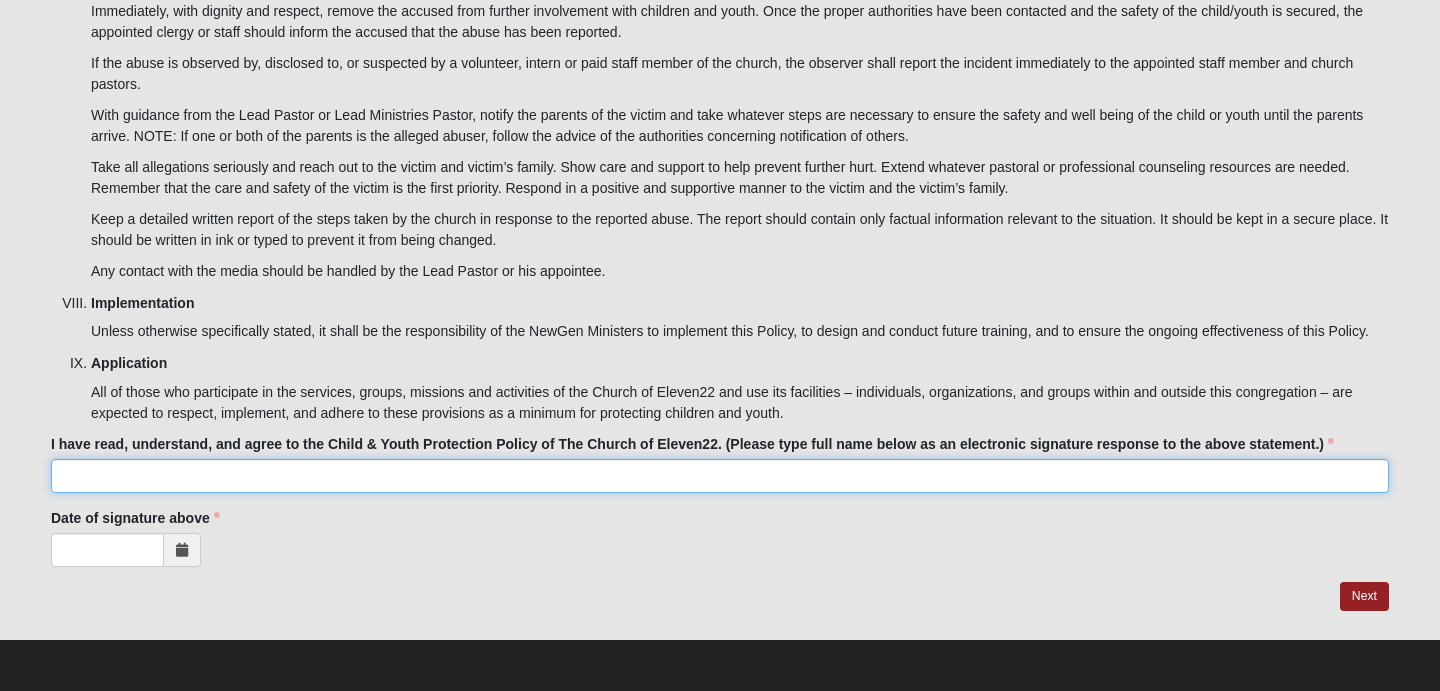 click on "I have read, understand, and agree to the Child & Youth Protection Policy of The Church of Eleven22. (Please type full name below as an electronic signature response to the above statement.)" at bounding box center (720, 476) 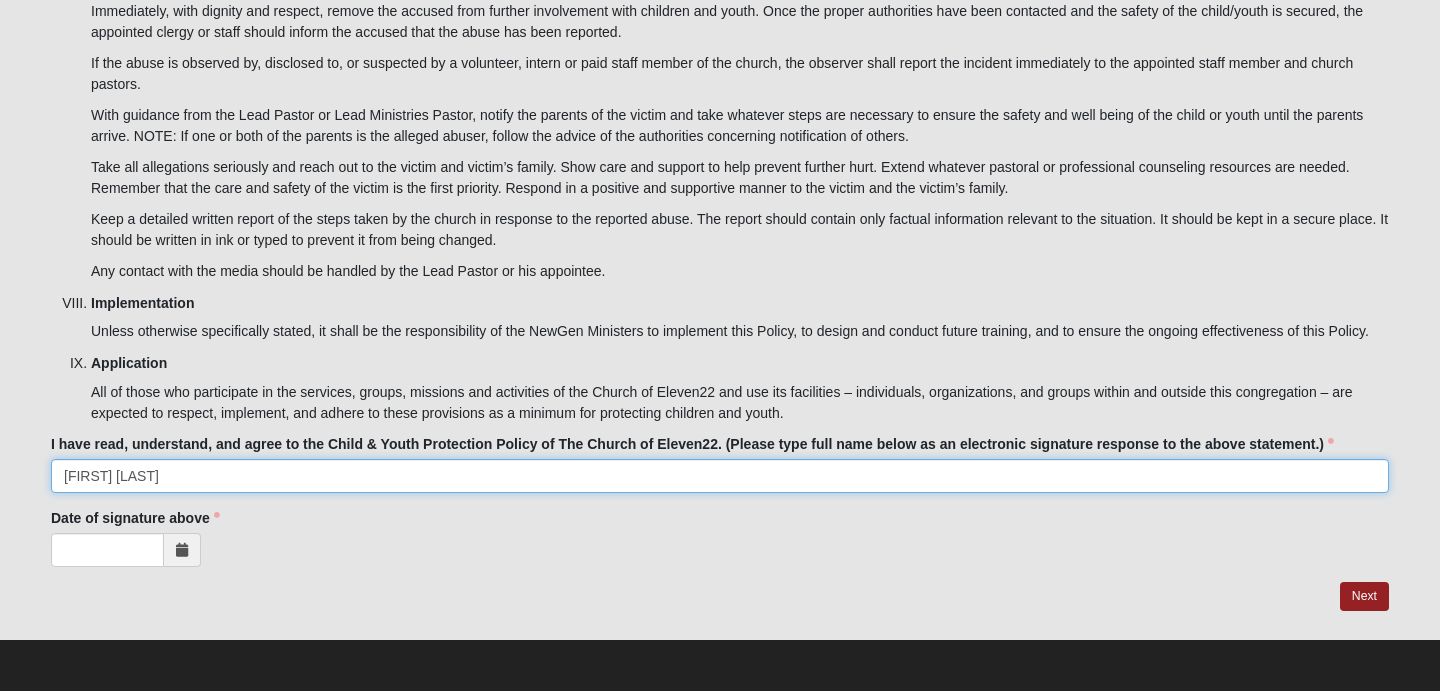 type on "[FIRST] [LAST]" 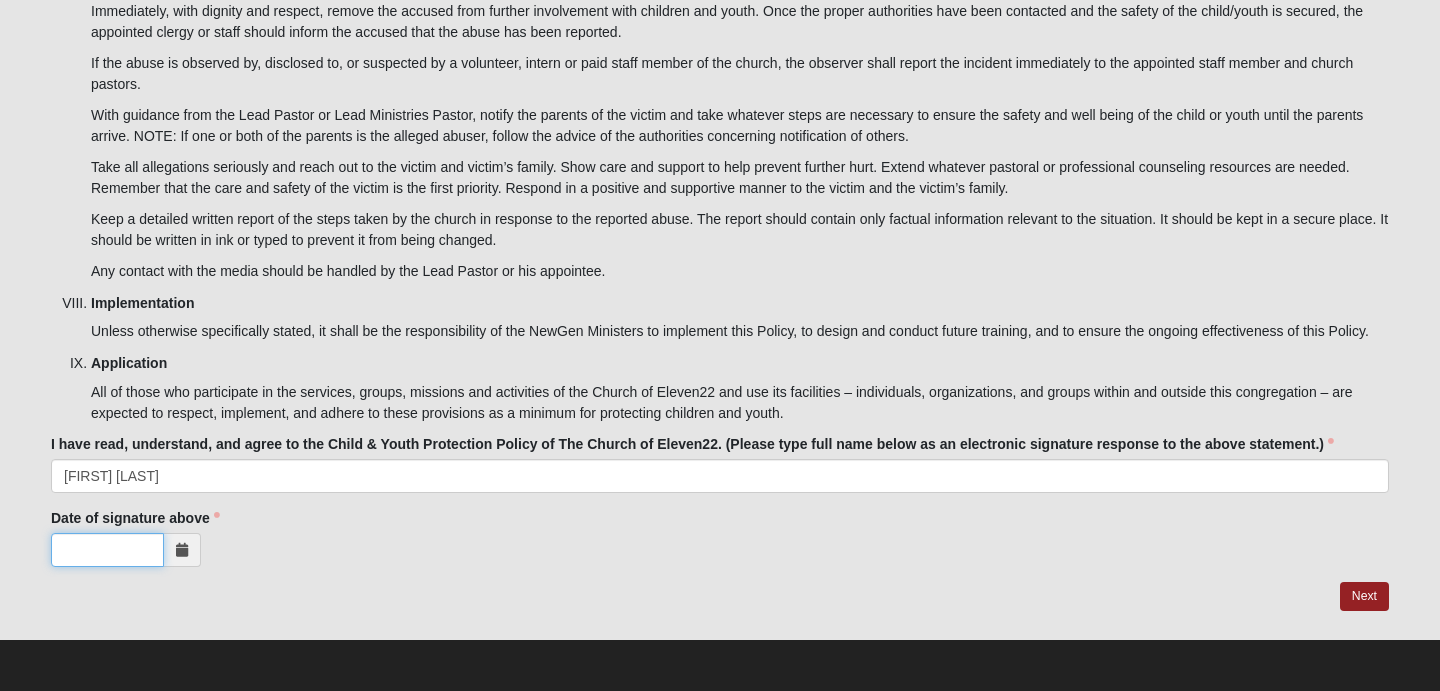 click on "Date of signature above" at bounding box center [107, 550] 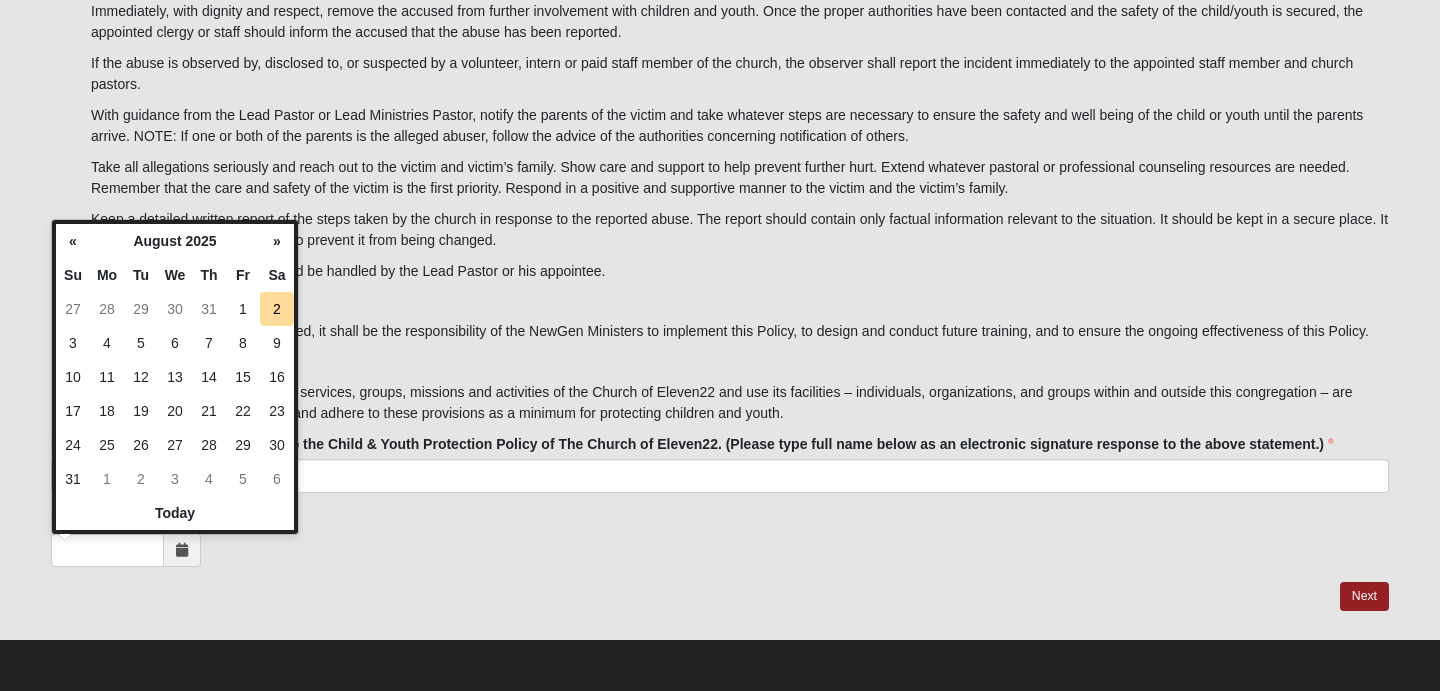 click on "Sa" at bounding box center [277, 275] 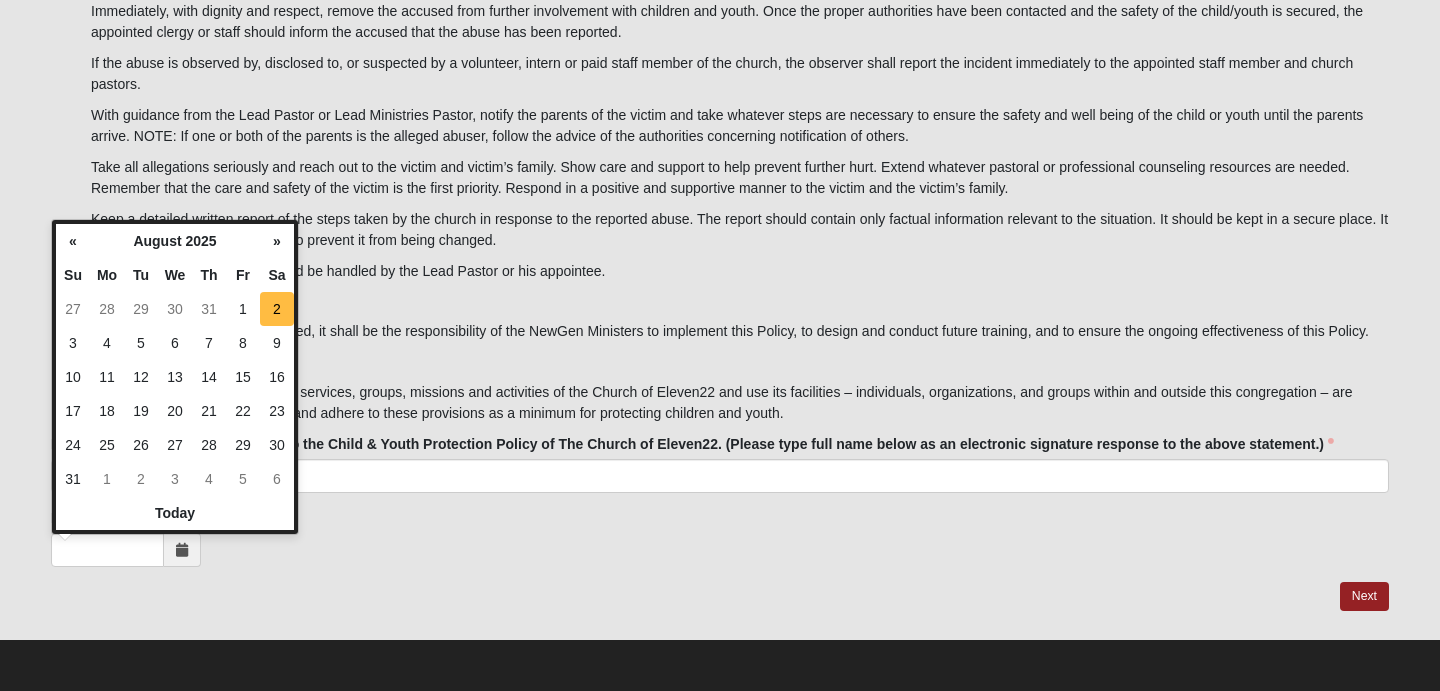 click on "2" at bounding box center [277, 309] 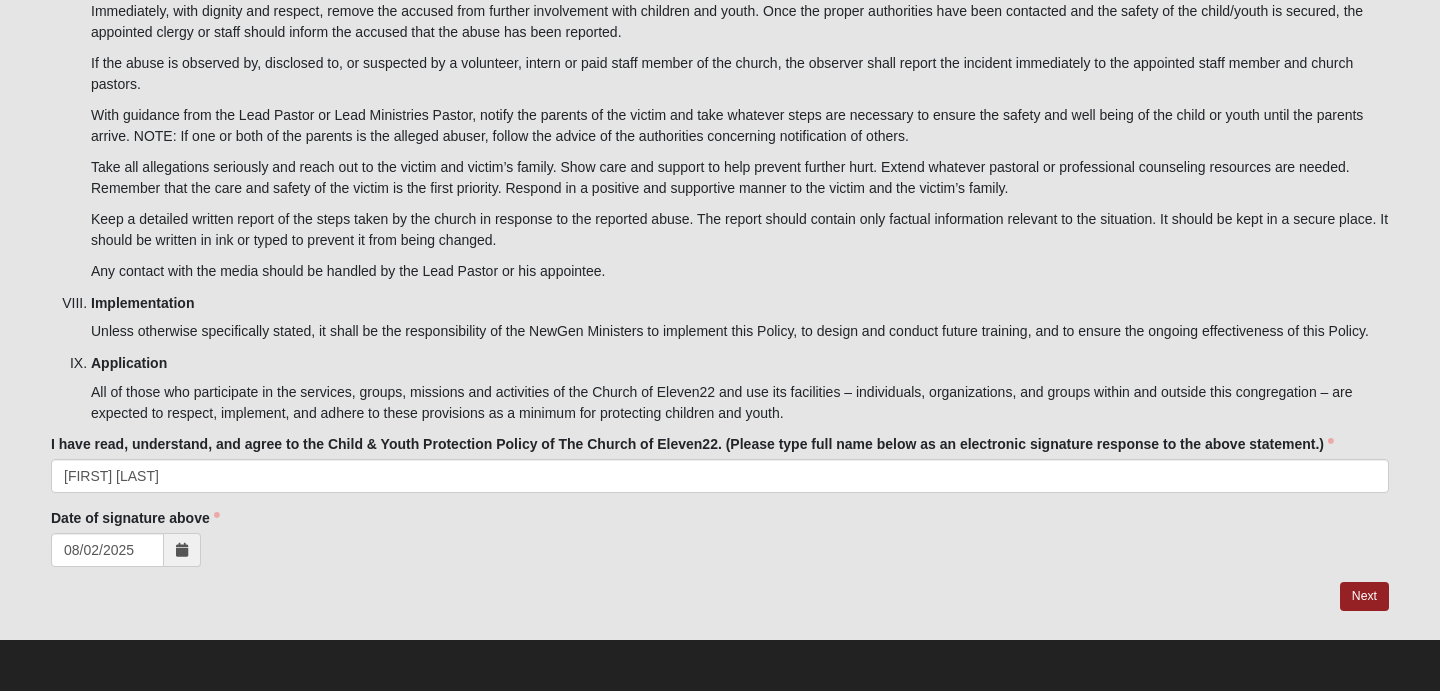 click on "Applicant
33.333333333333333333333333330% Complete
Applicant is in the same immediate family as
[FIRST] [LAST]
None of the above
Answer to which family is required.
Family Member to Register" at bounding box center (720, -2886) 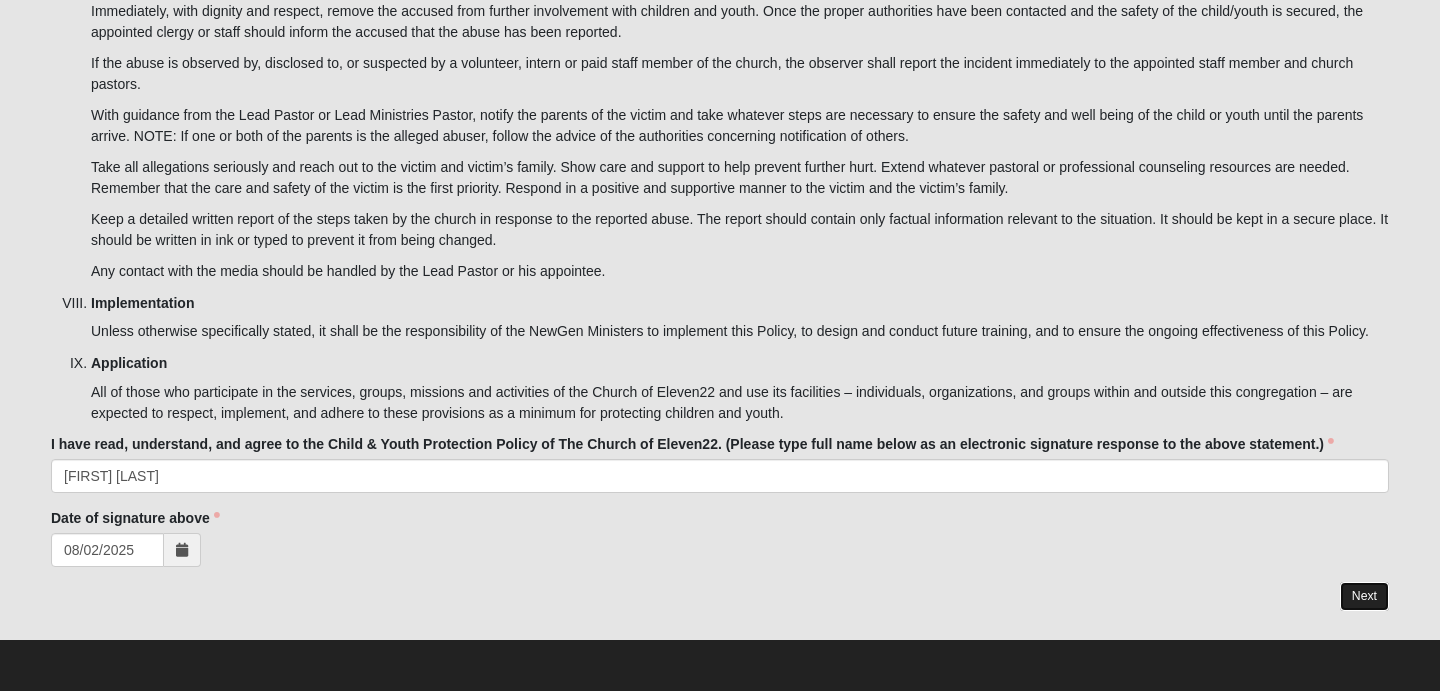 click on "Next" at bounding box center [1364, 596] 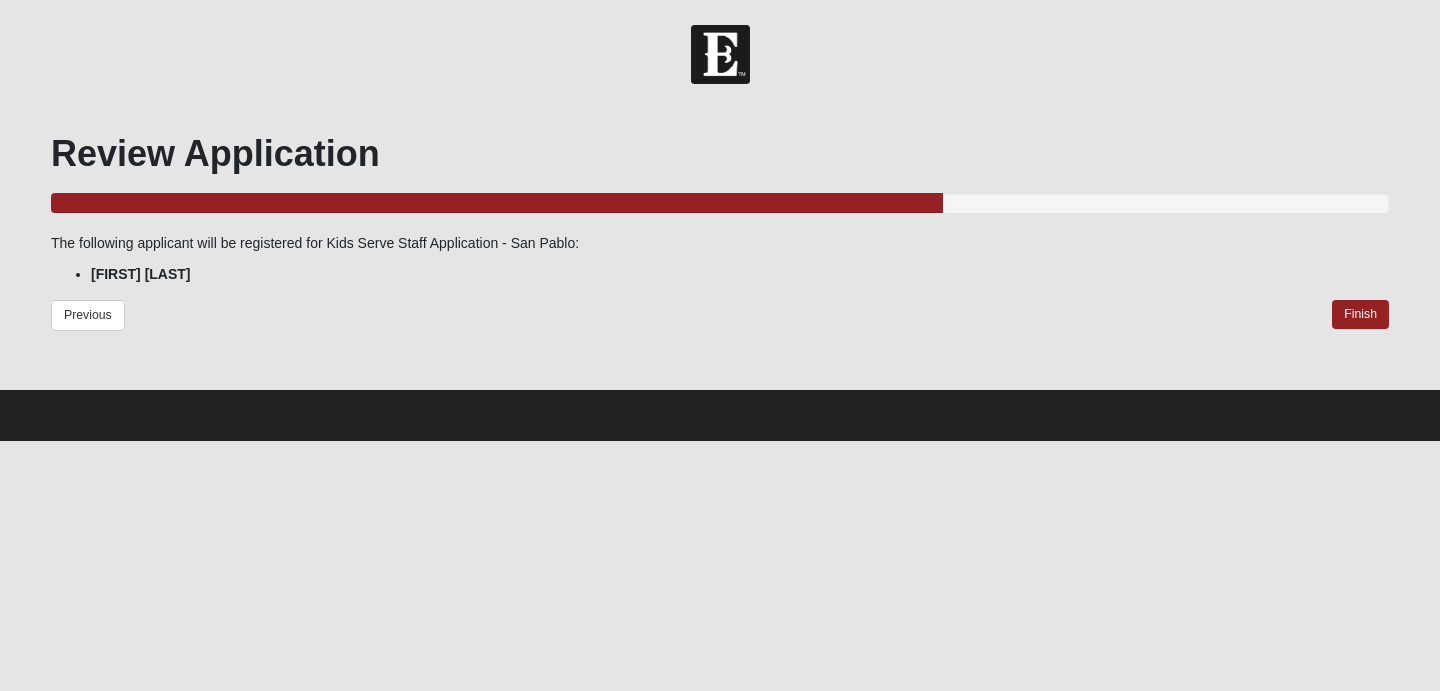 scroll, scrollTop: 0, scrollLeft: 0, axis: both 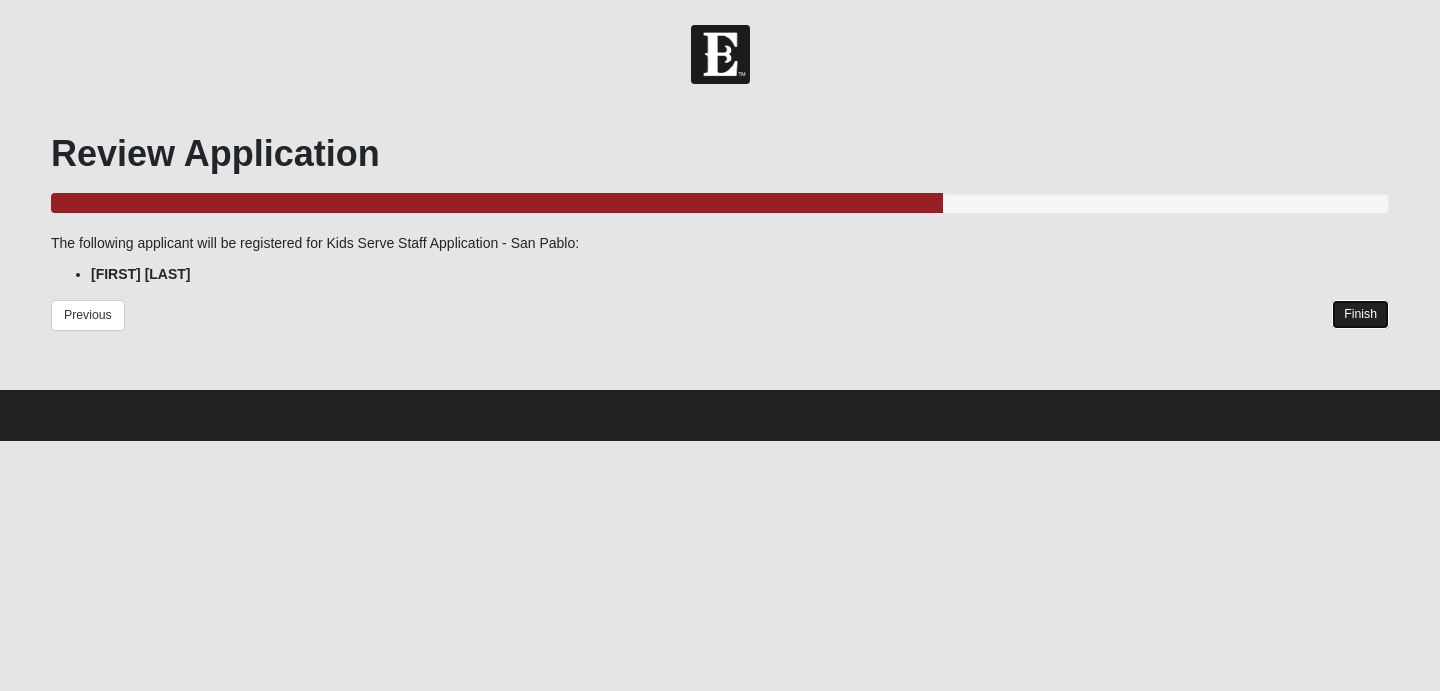 click on "Finish" at bounding box center (1360, 314) 